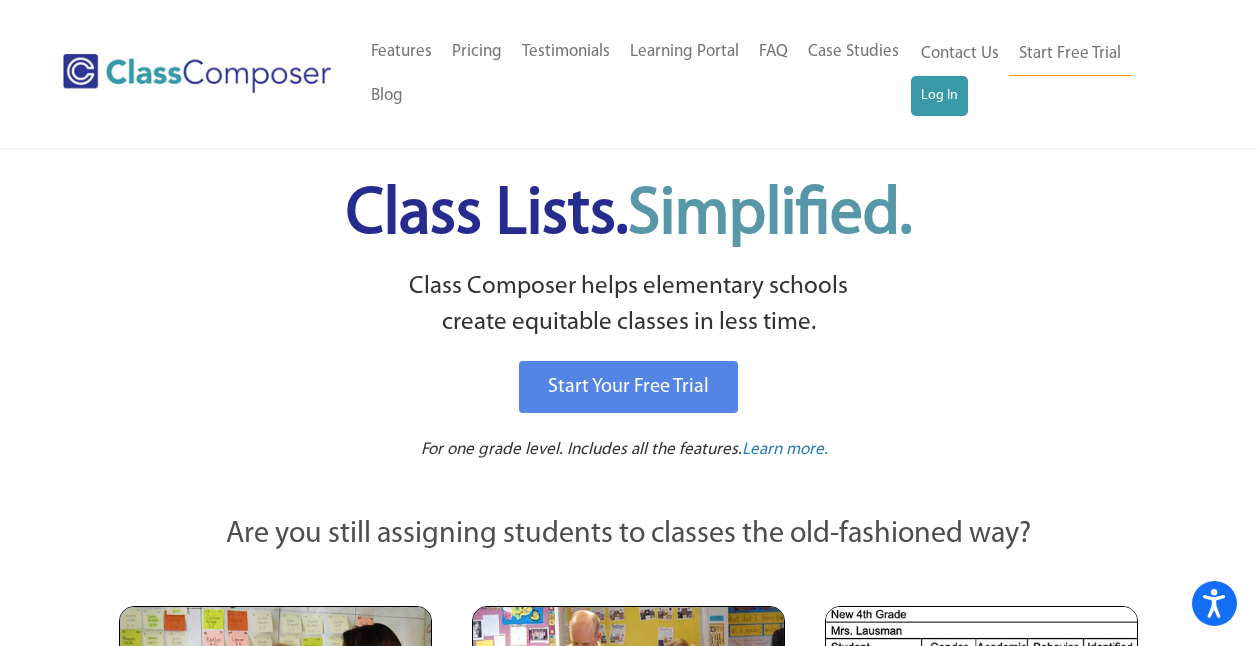 scroll, scrollTop: 0, scrollLeft: 0, axis: both 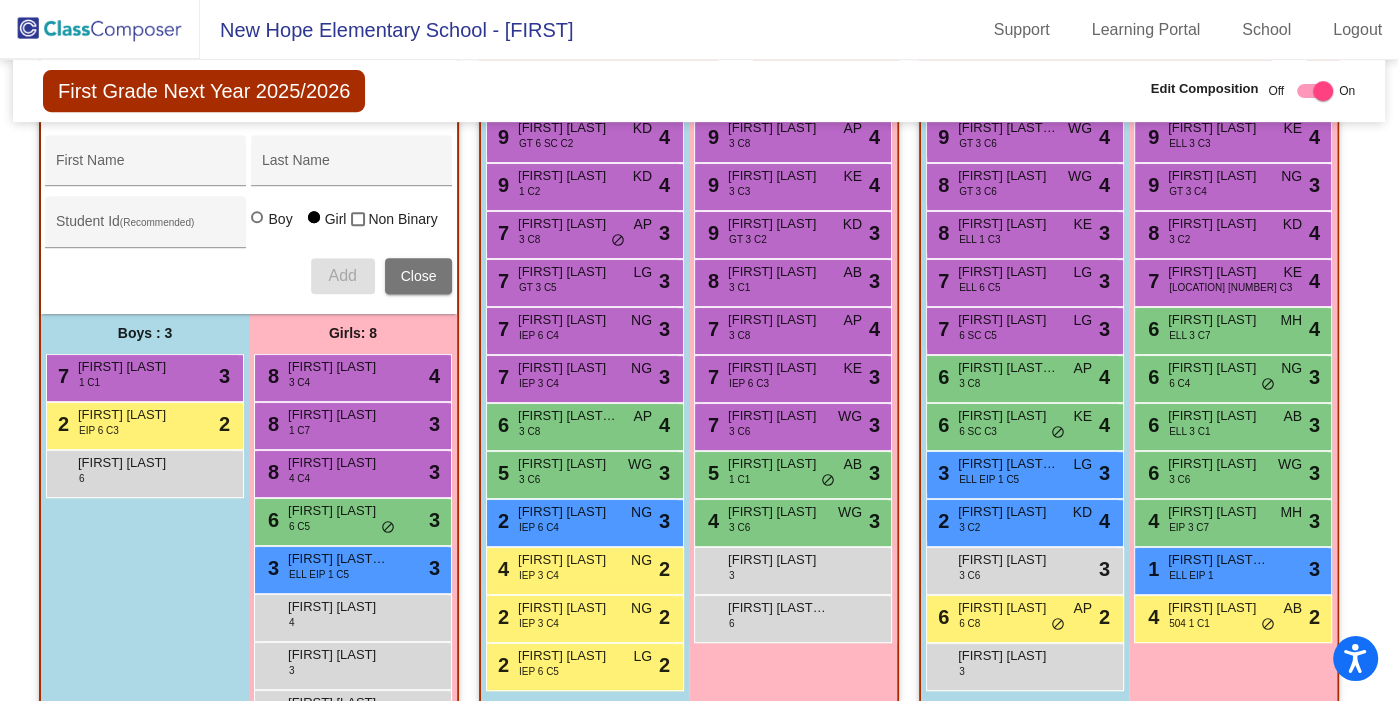click 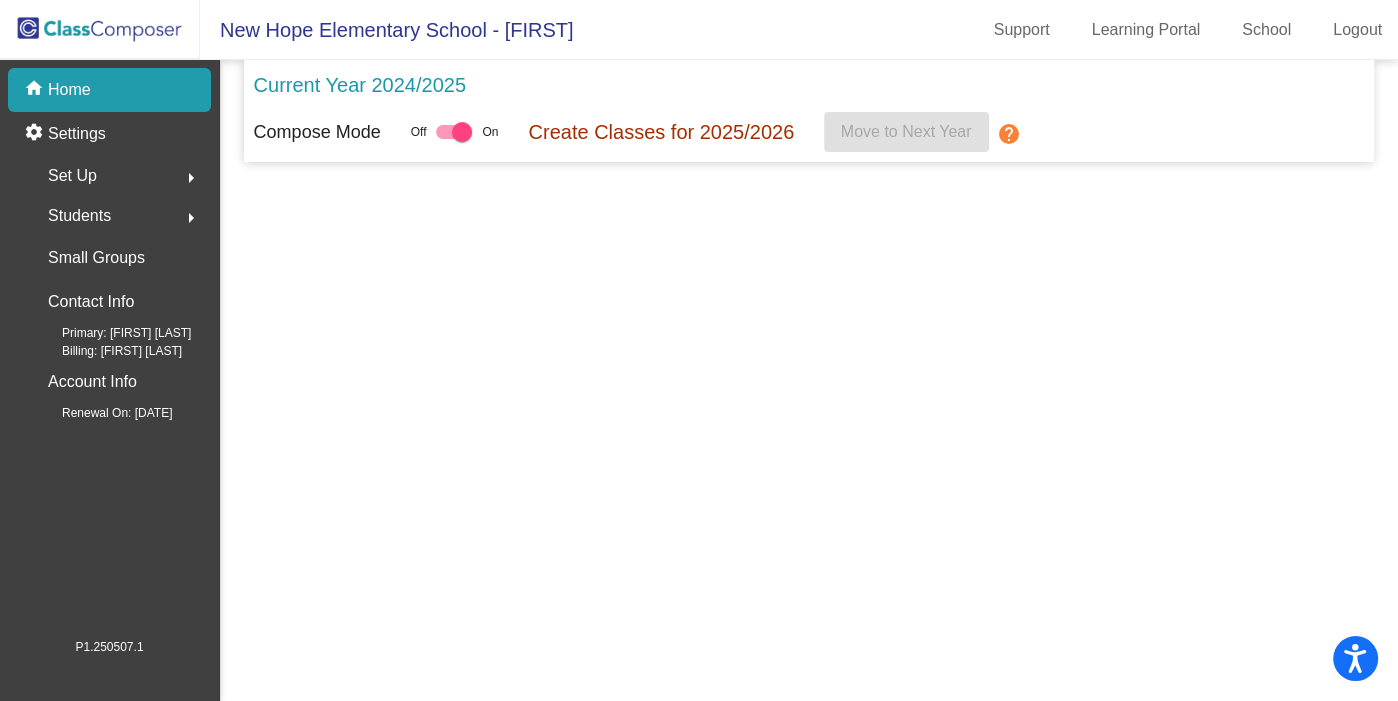 scroll, scrollTop: 0, scrollLeft: 0, axis: both 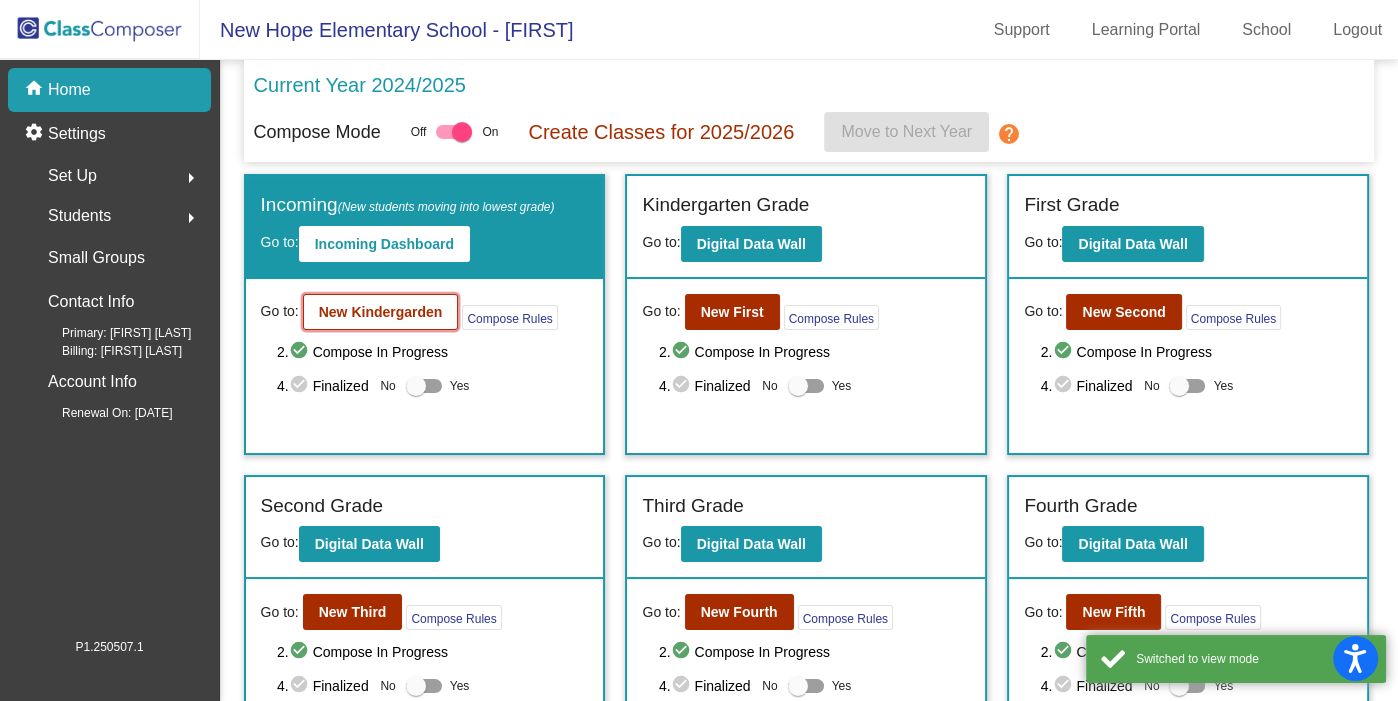 click on "New Kindergarden" 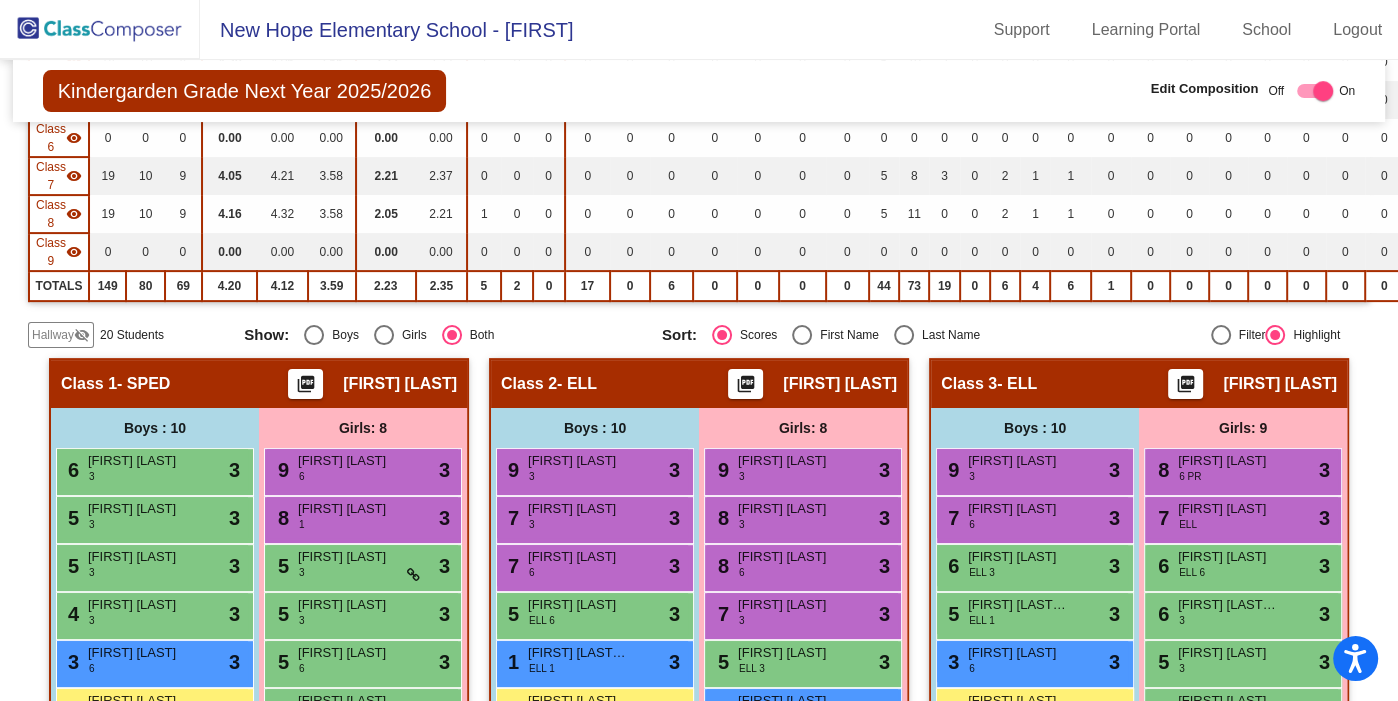 scroll, scrollTop: 442, scrollLeft: 0, axis: vertical 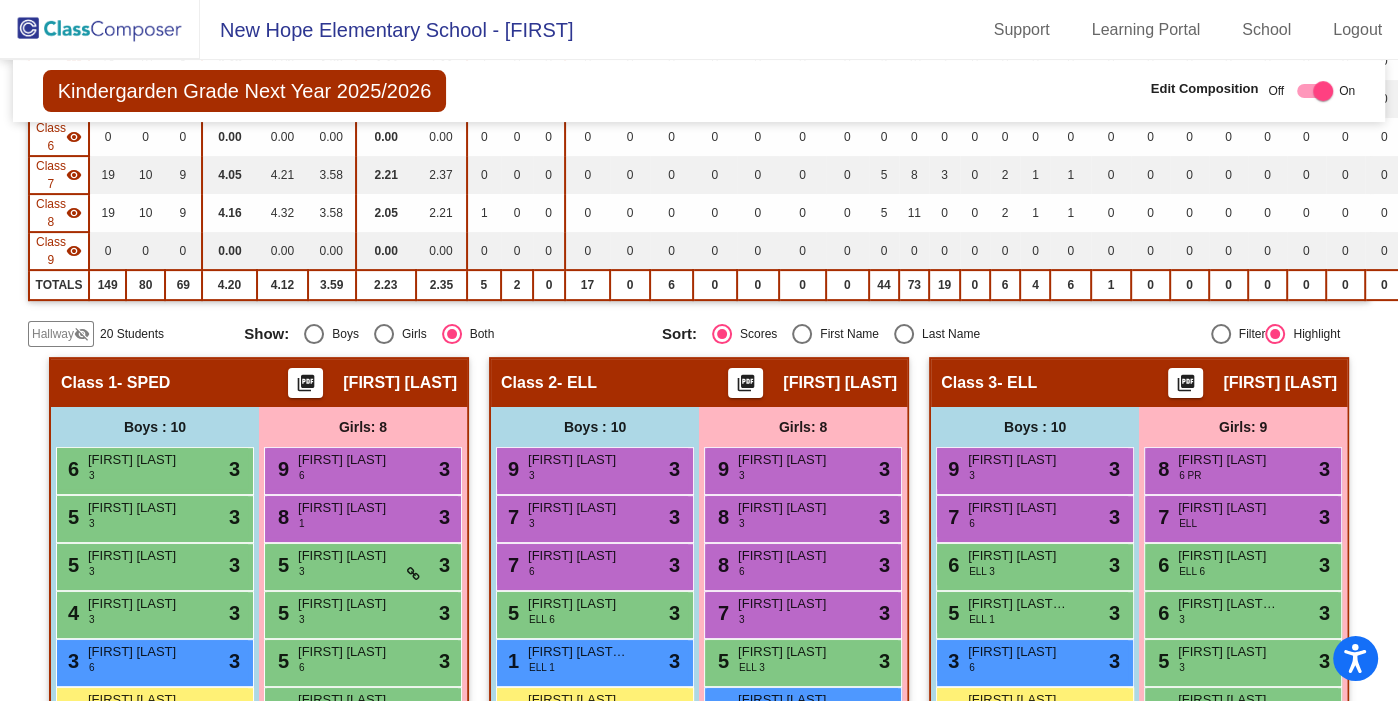 click on "Hallway" 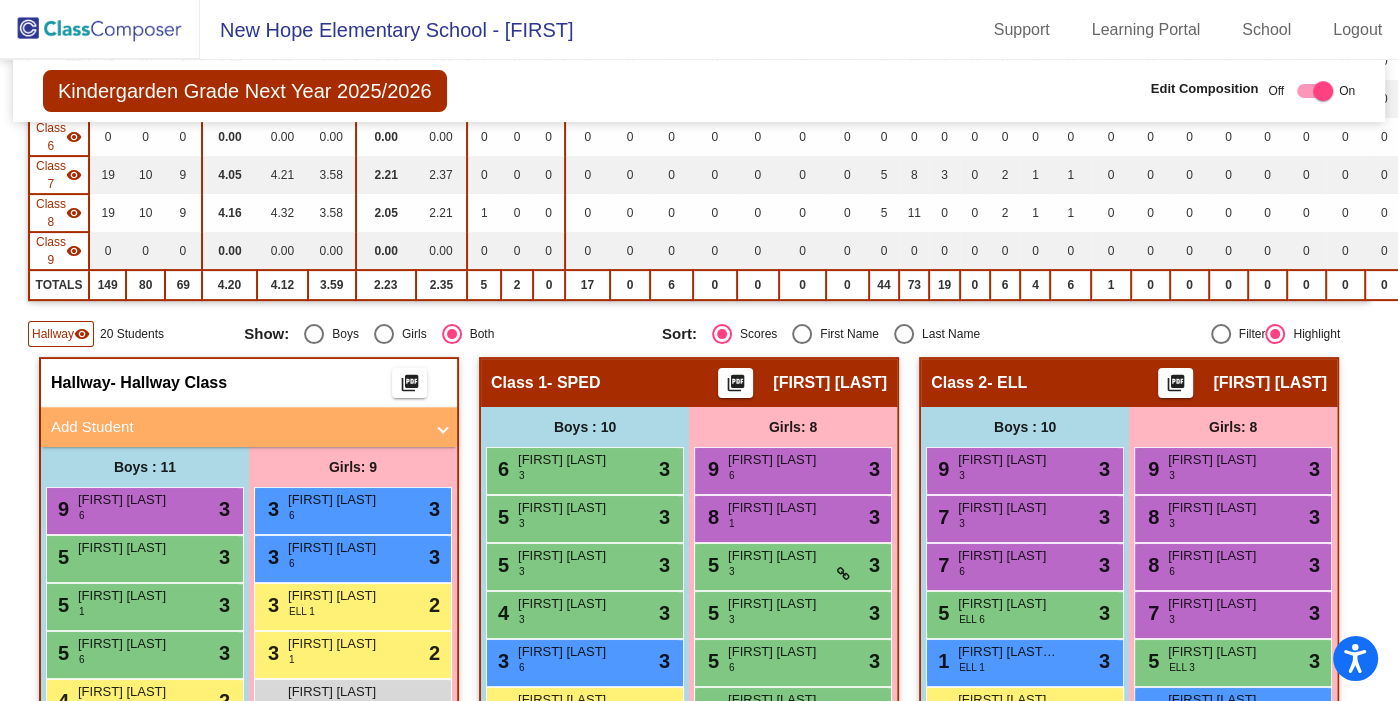 click on "Add Student" at bounding box center (237, 427) 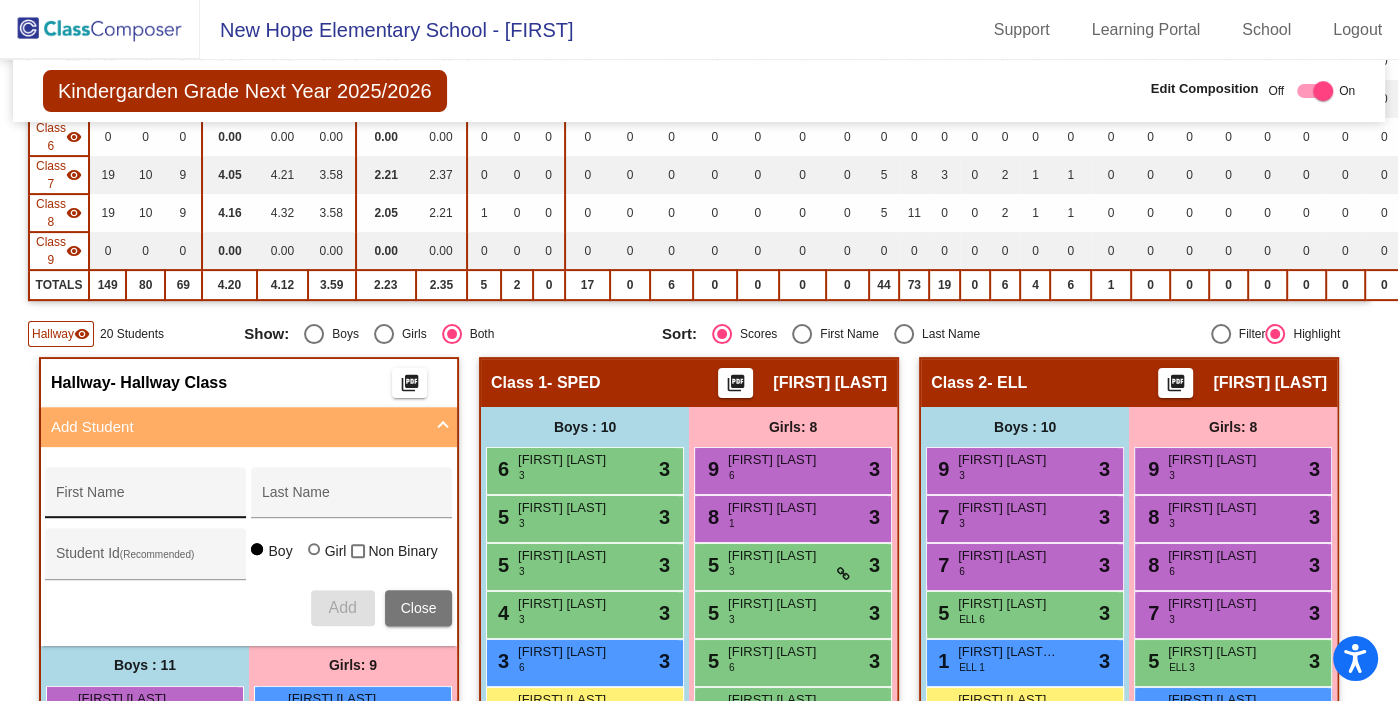 click on "First Name" at bounding box center (146, 500) 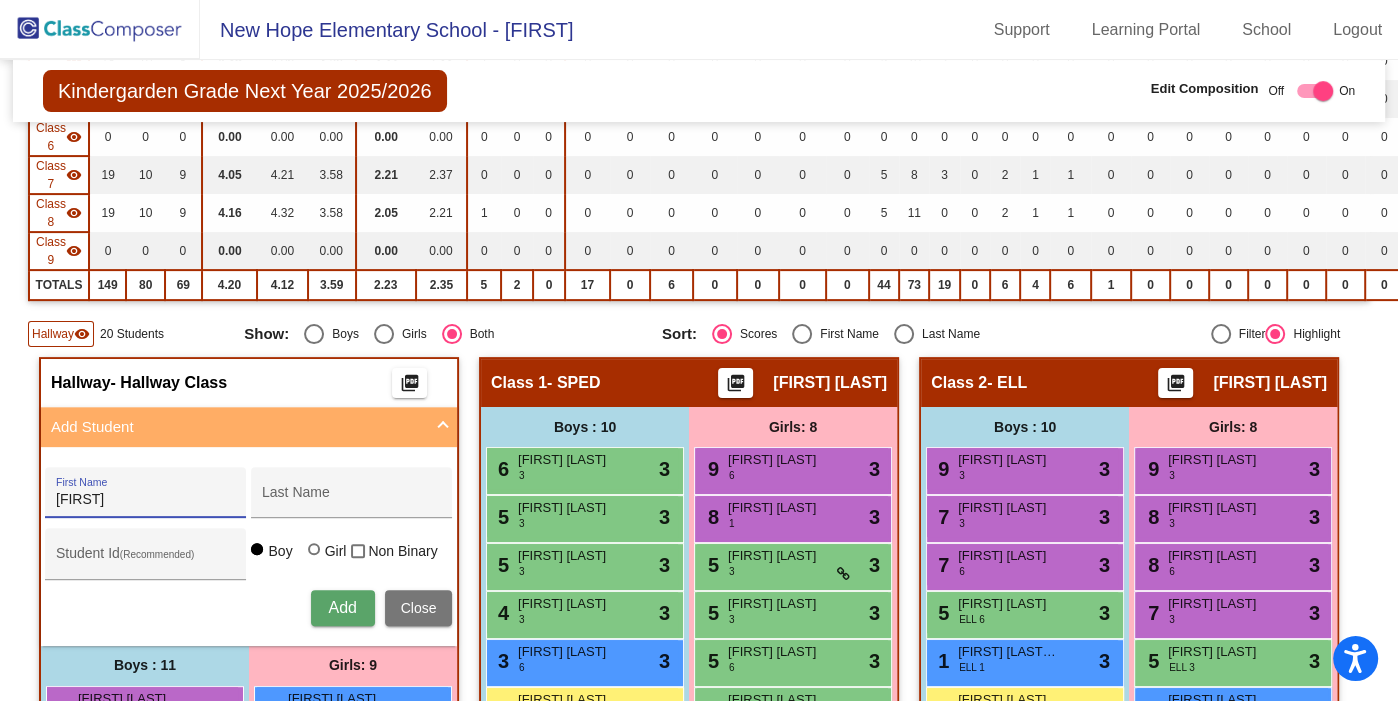 type on "Roberto" 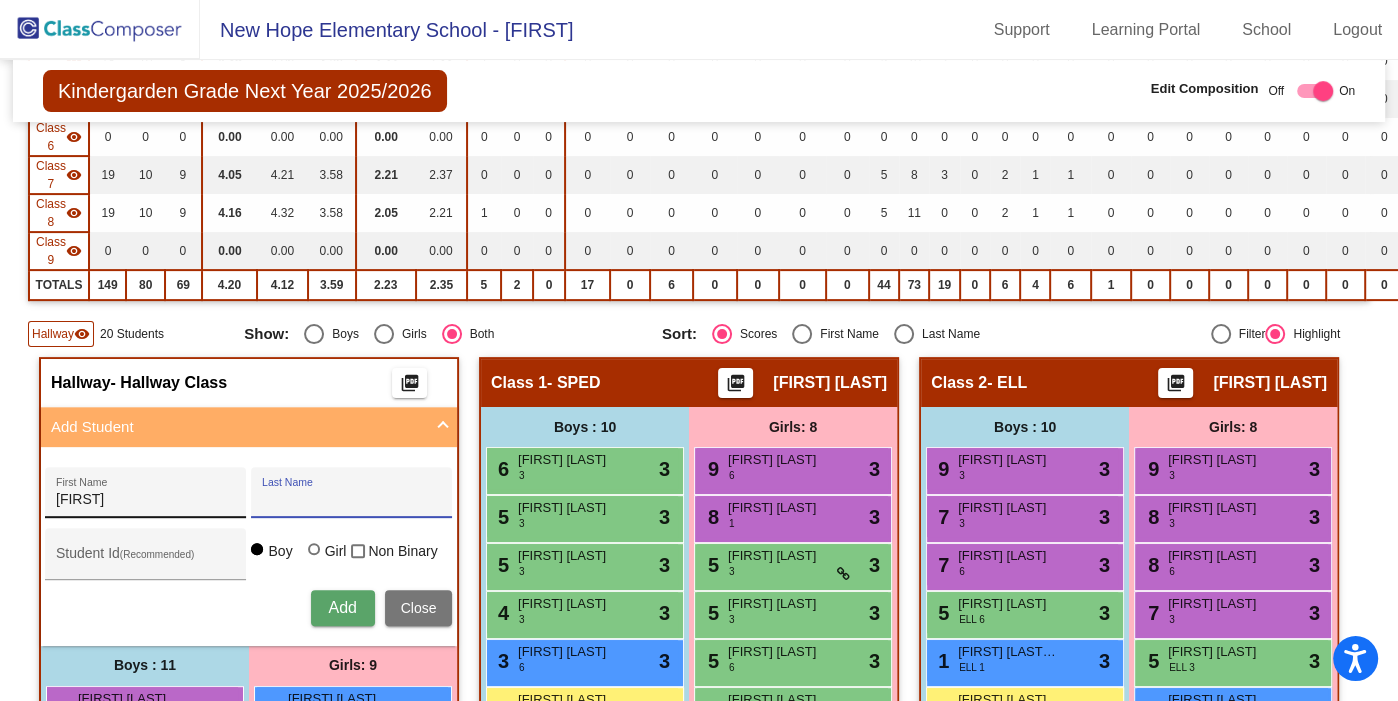 paste on "Gomez" 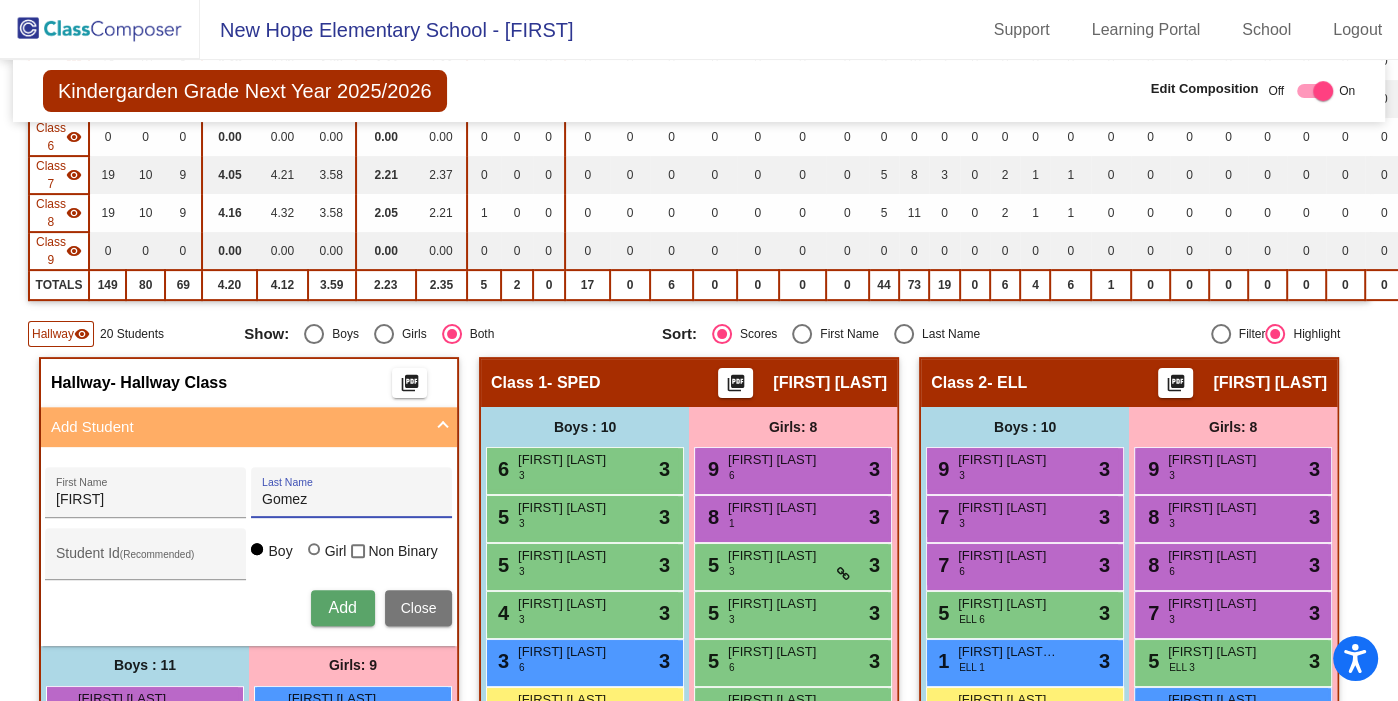 type on "Gomez" 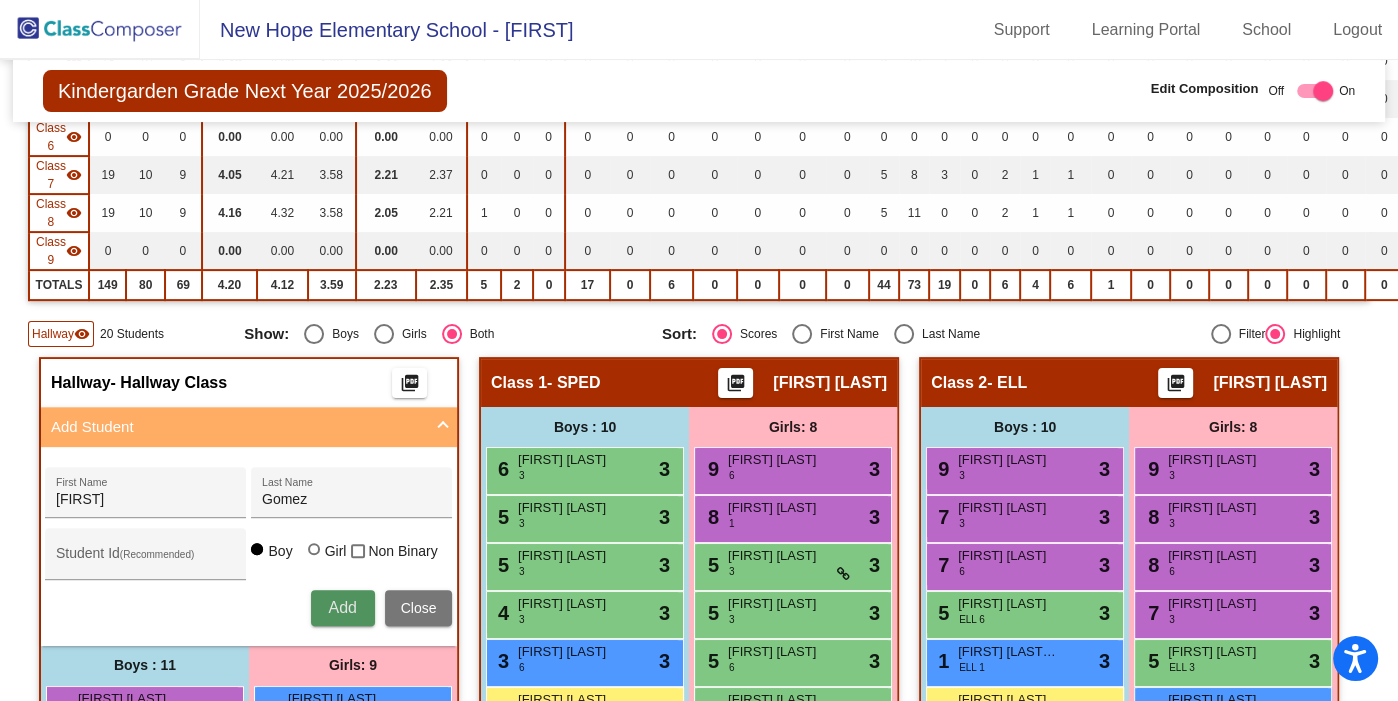 type 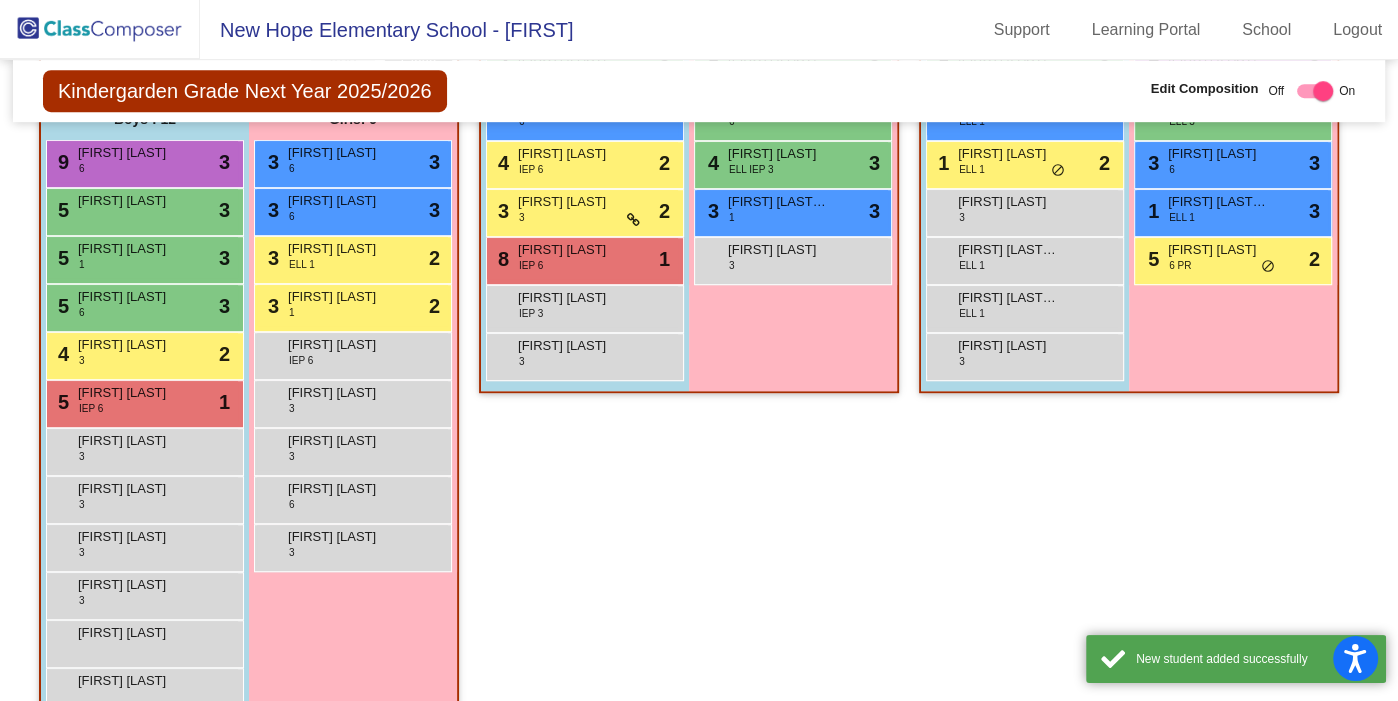 scroll, scrollTop: 990, scrollLeft: 0, axis: vertical 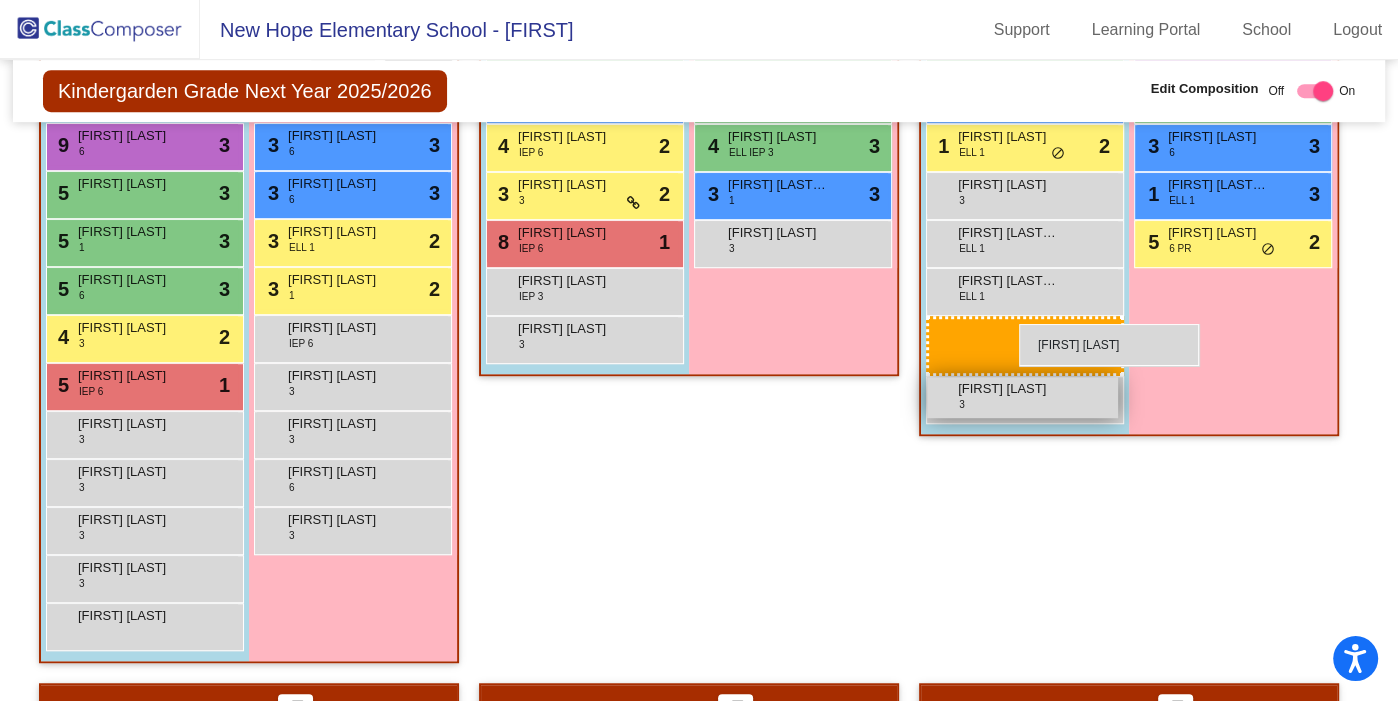 drag, startPoint x: 162, startPoint y: 620, endPoint x: 1011, endPoint y: 324, distance: 899.1201 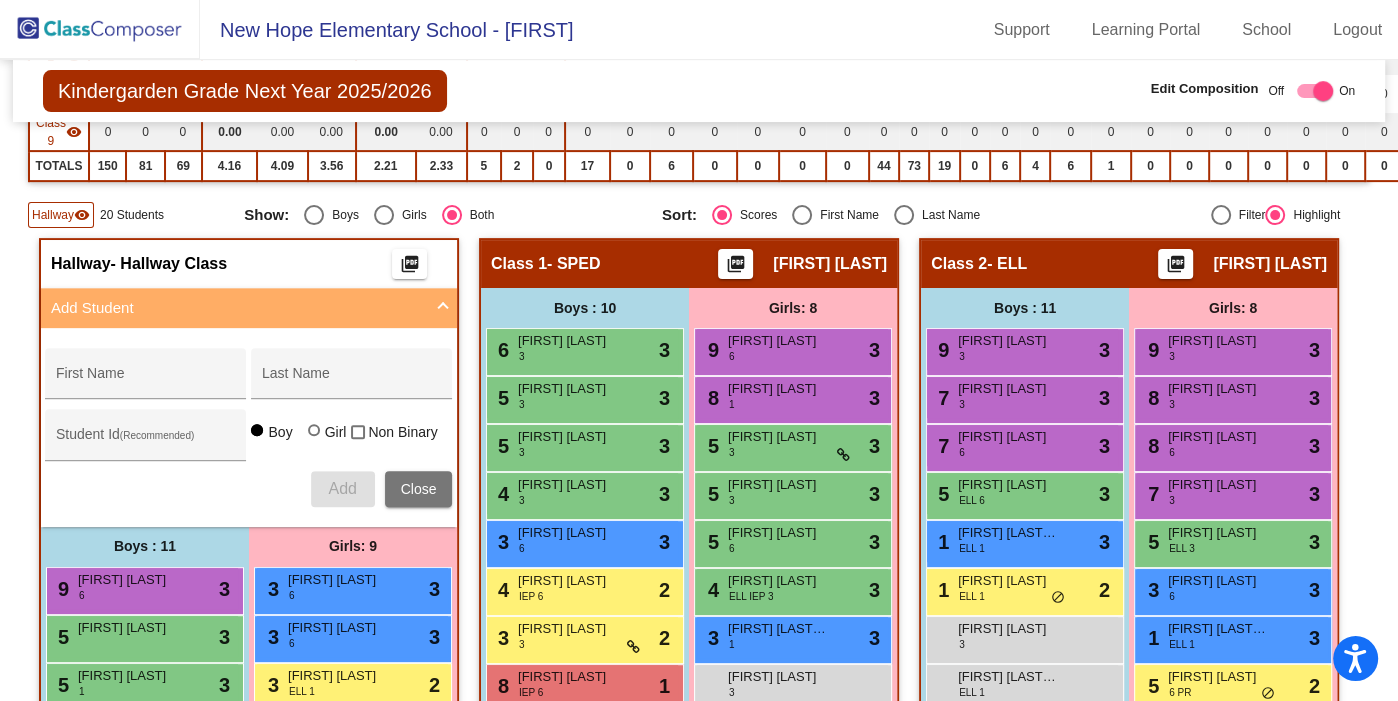scroll, scrollTop: 563, scrollLeft: 0, axis: vertical 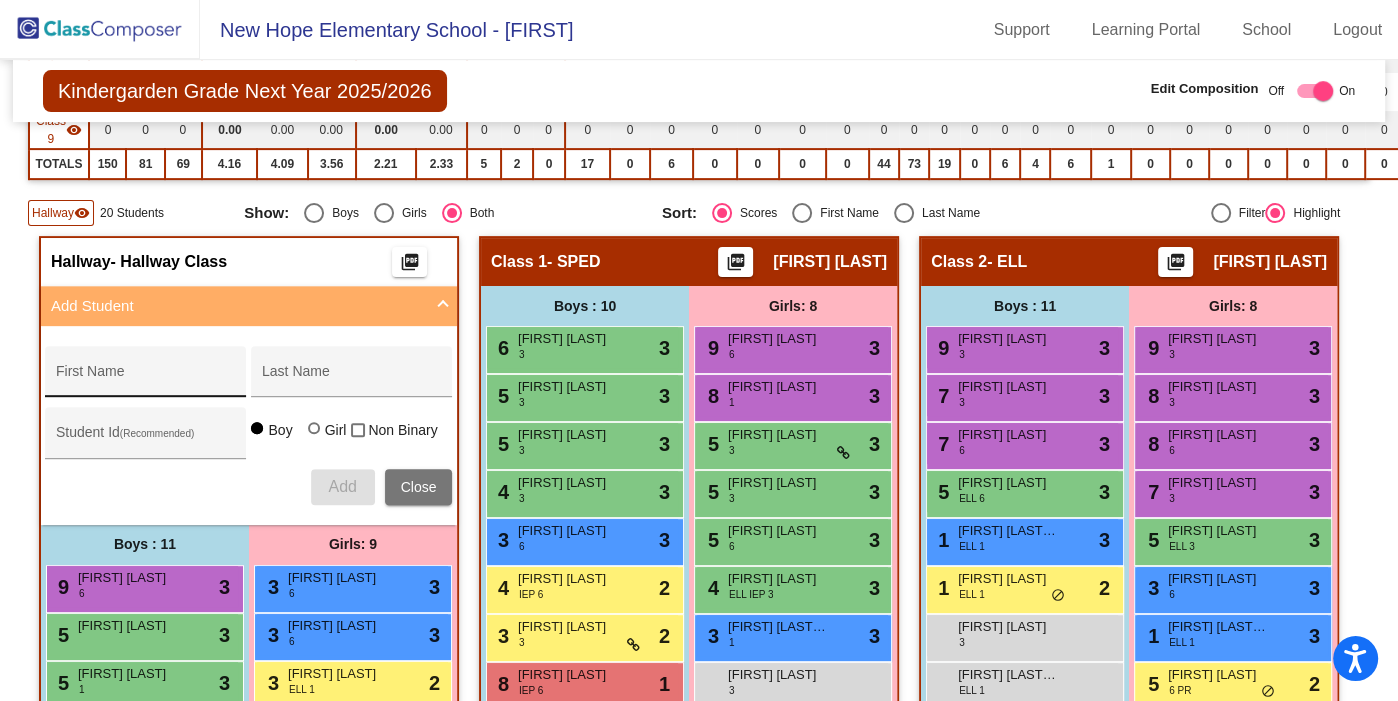 click on "First Name" at bounding box center (146, 377) 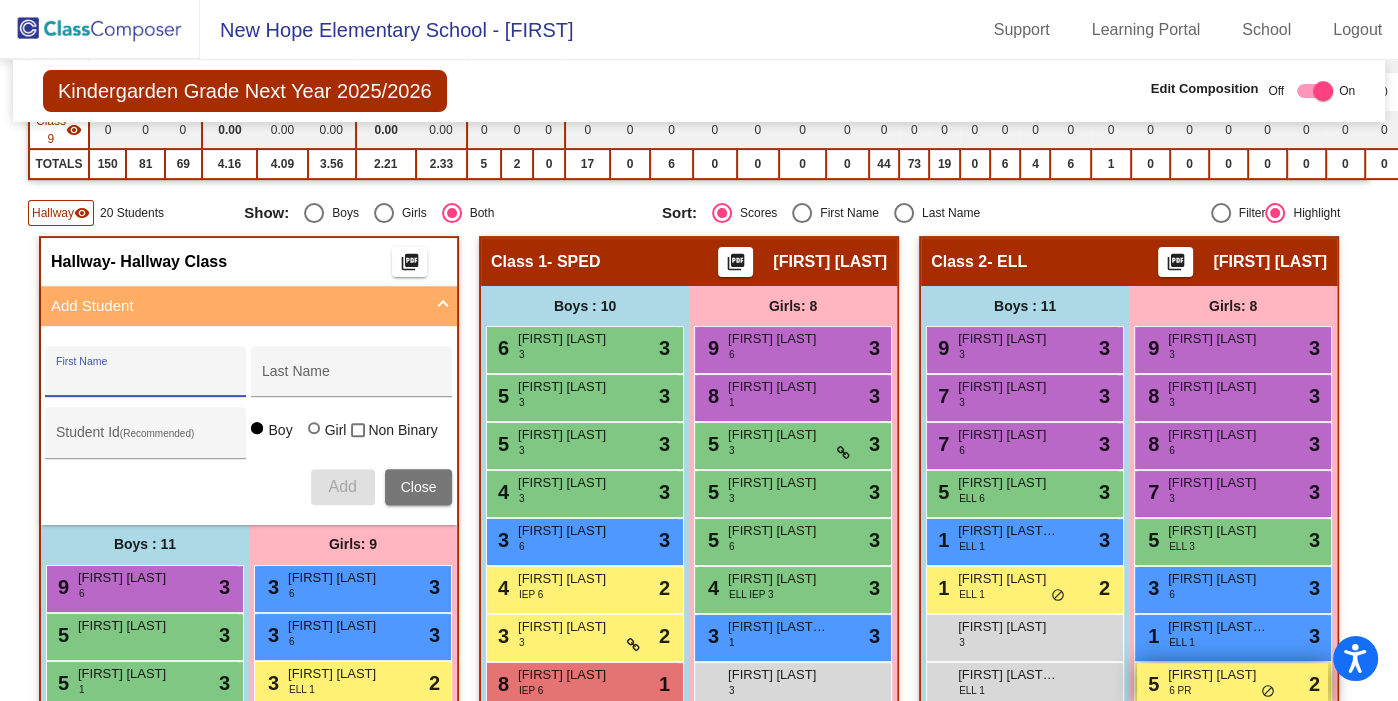 paste on "Mateo" 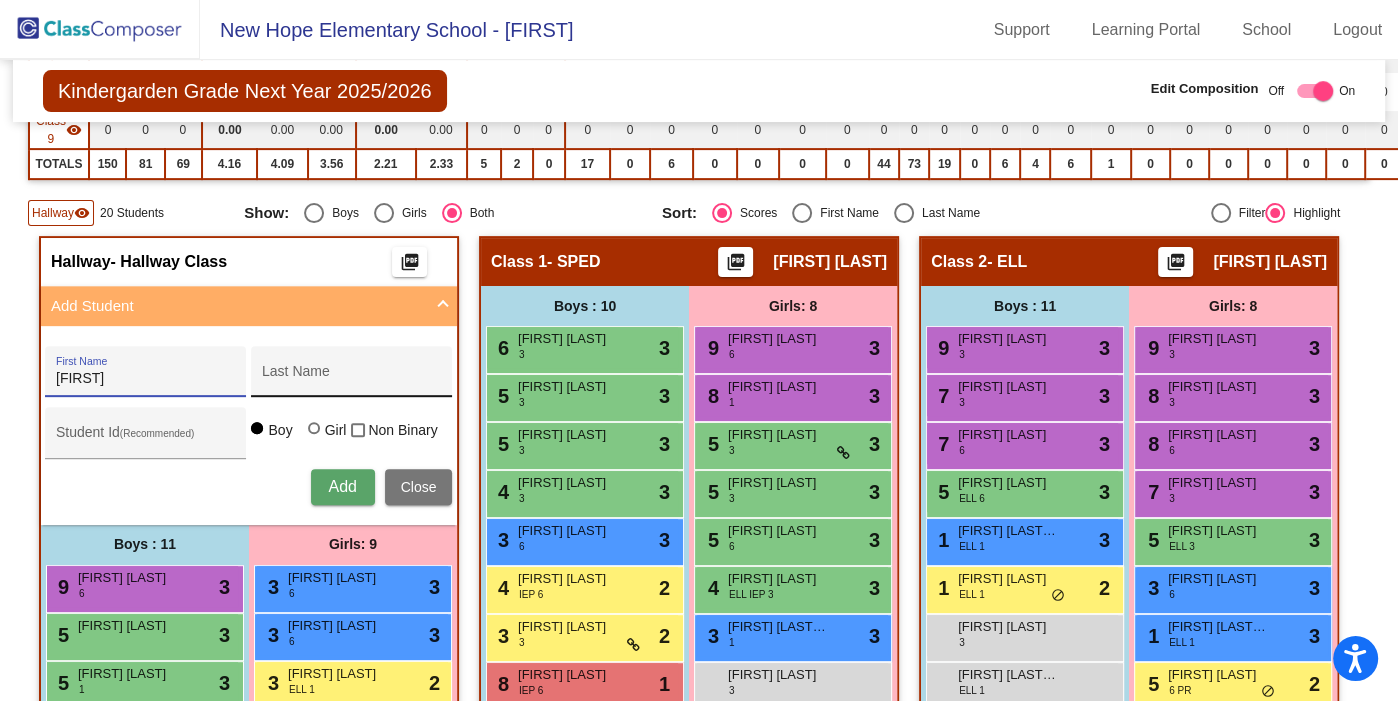 type on "Mateo" 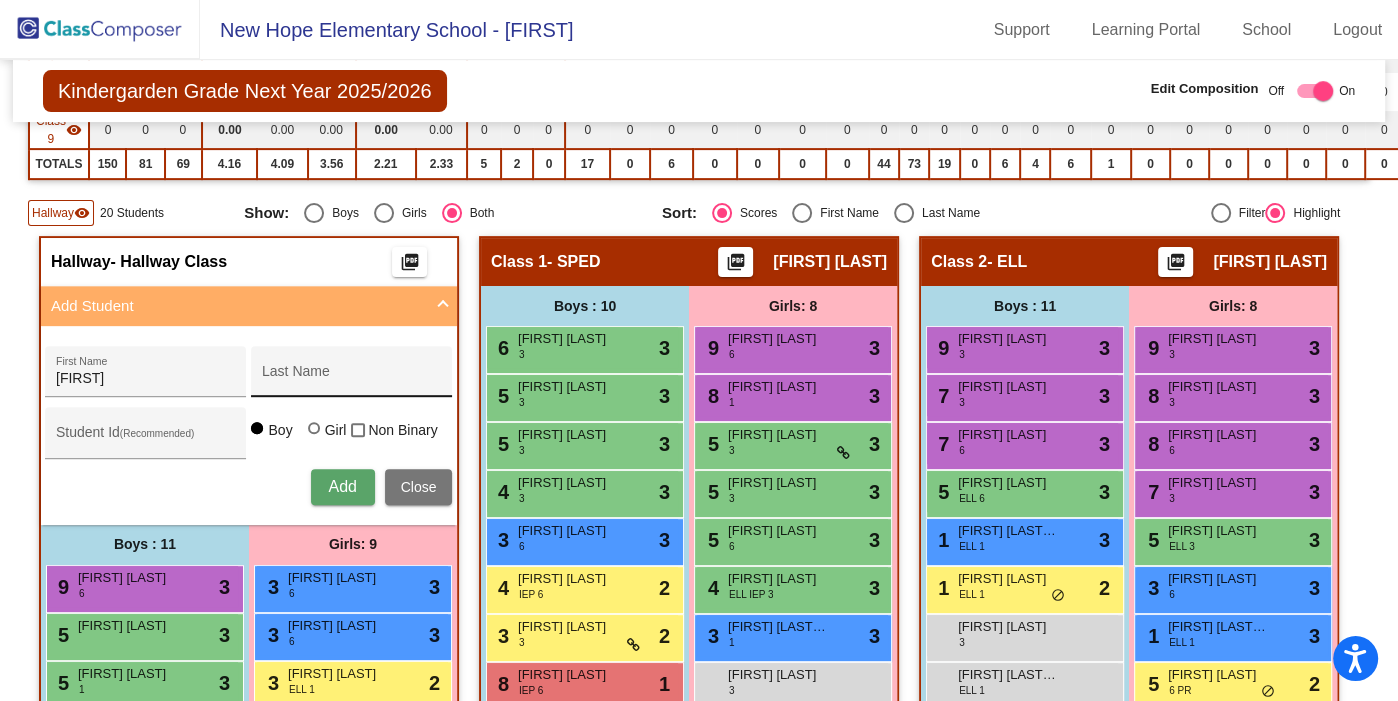 click on "Last Name" at bounding box center [352, 377] 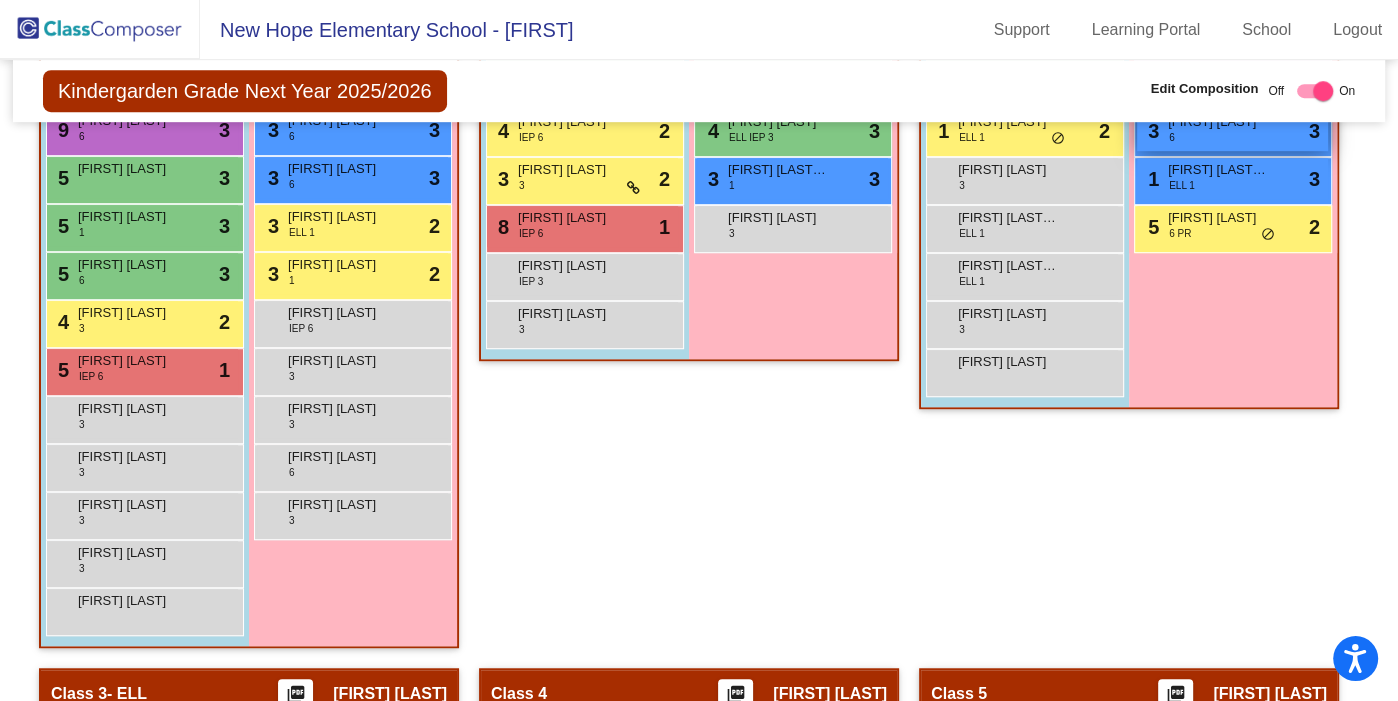 scroll, scrollTop: 1022, scrollLeft: 0, axis: vertical 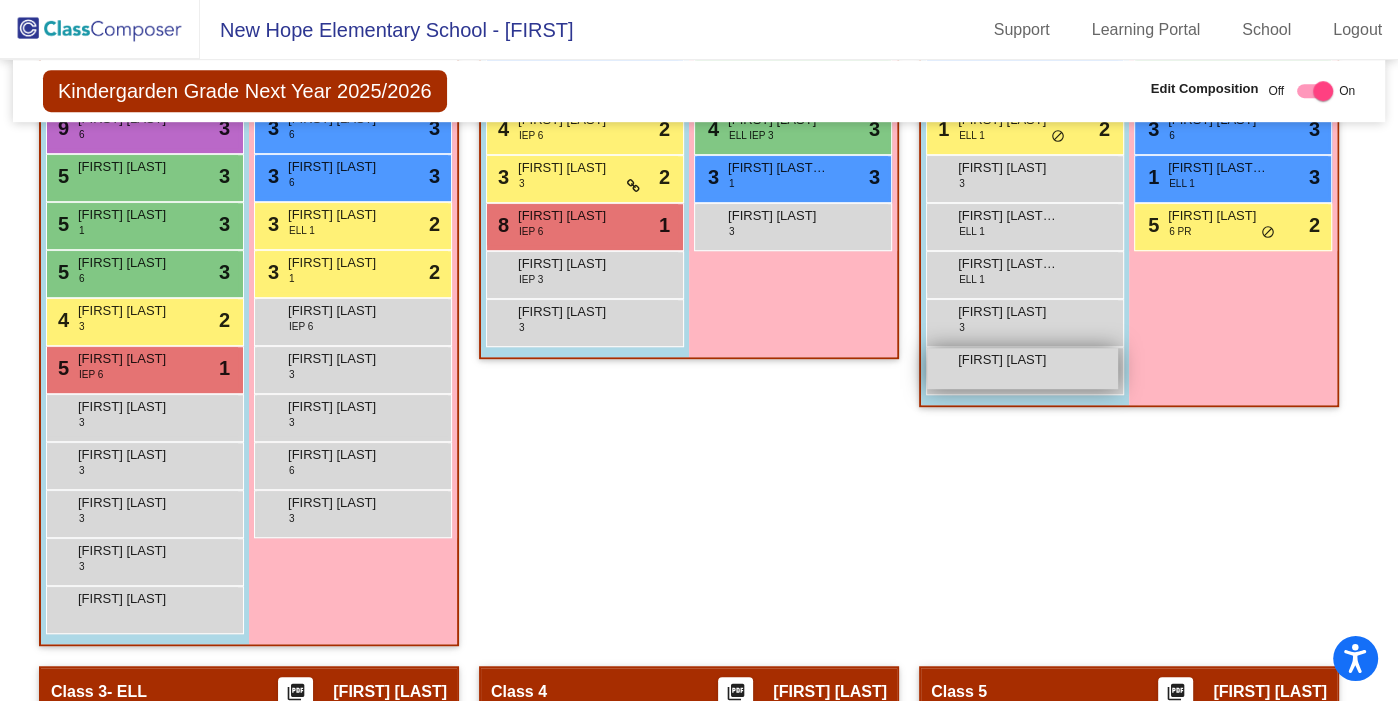 click on "Roberto Gomez lock do_not_disturb_alt" at bounding box center (1022, 368) 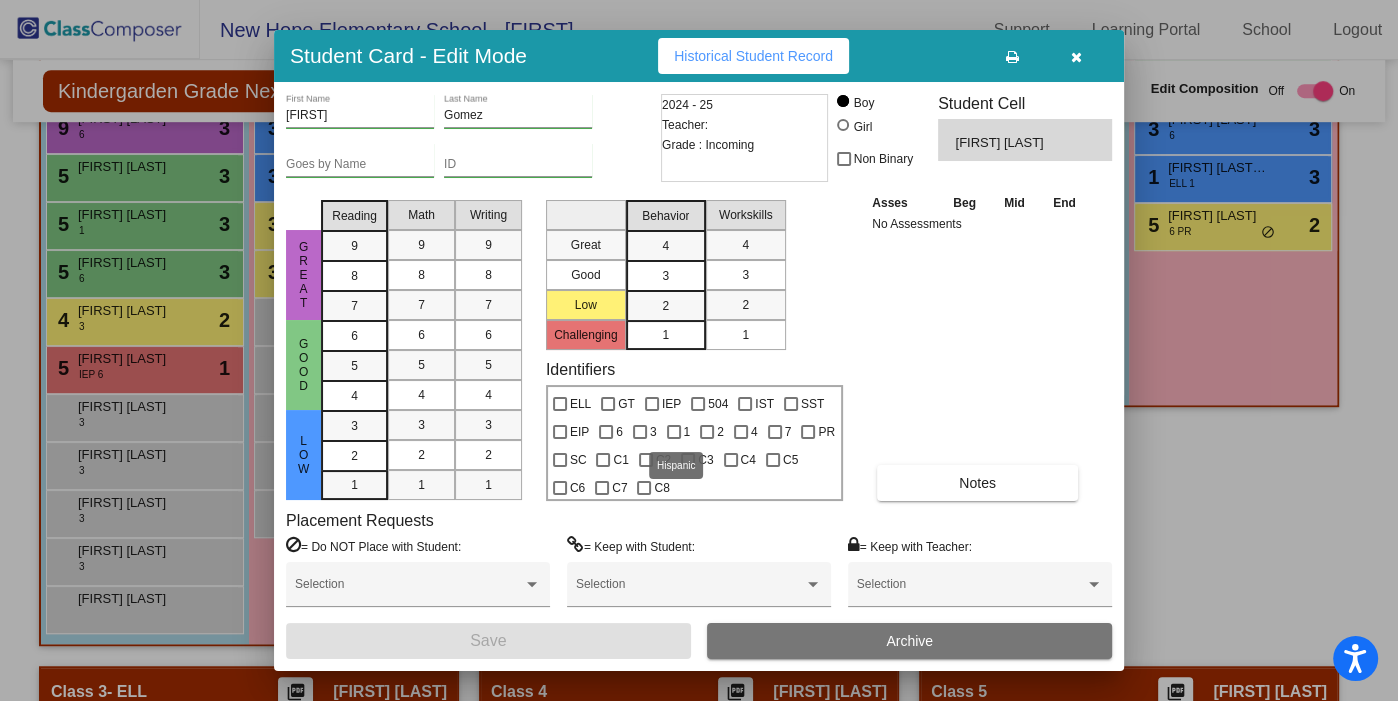click at bounding box center [674, 432] 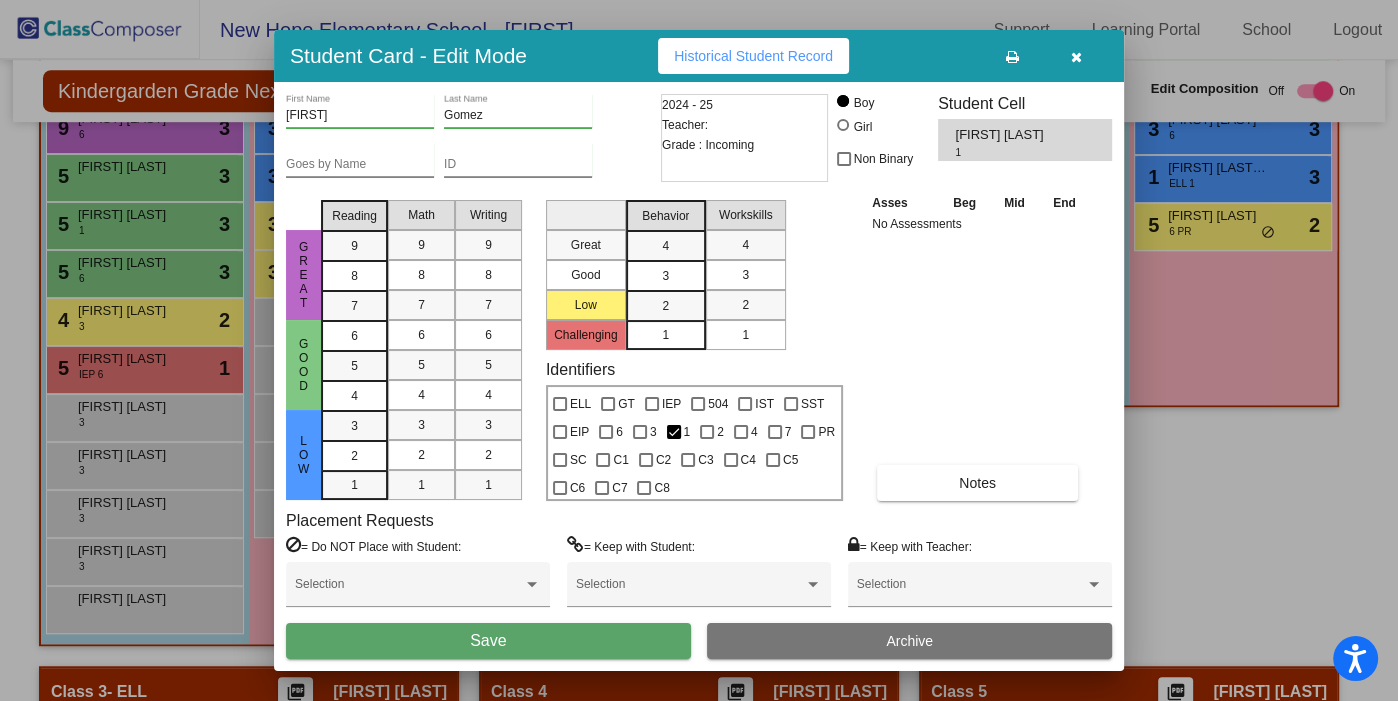 click on "Save" at bounding box center [488, 641] 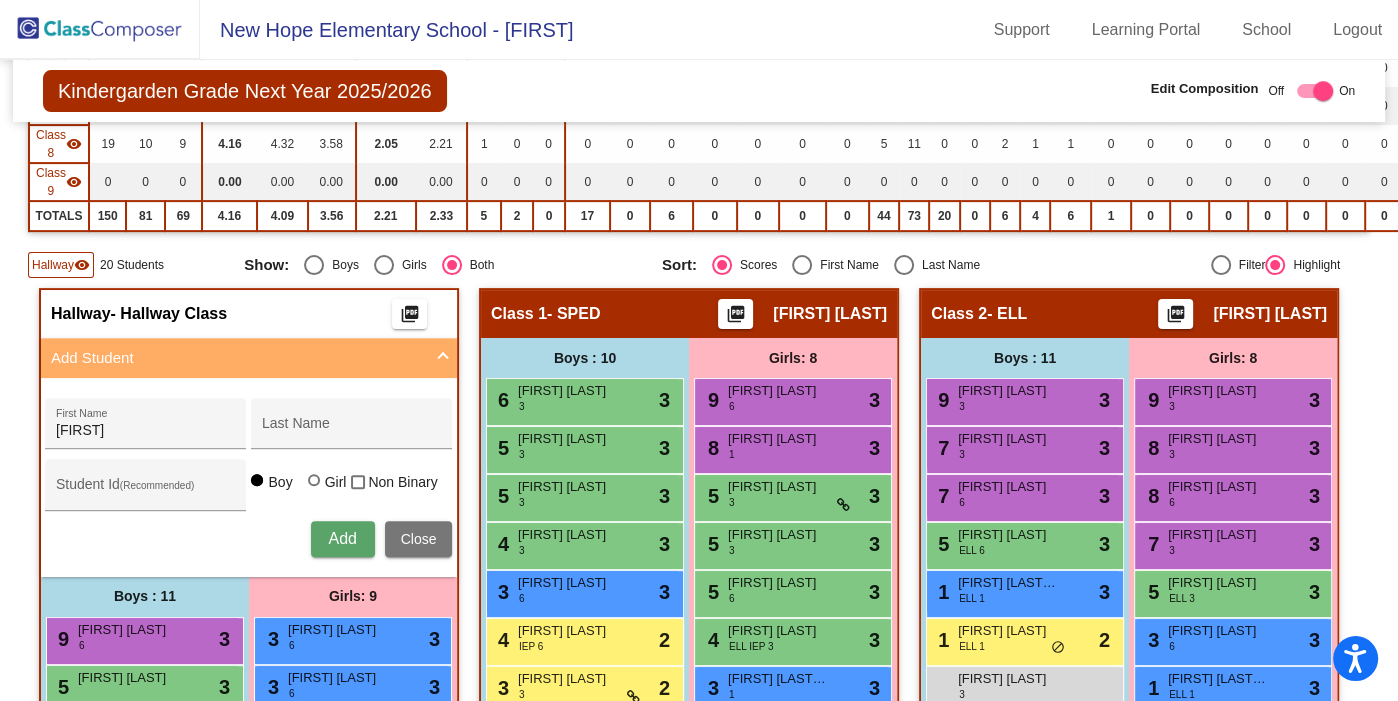 scroll, scrollTop: 520, scrollLeft: 0, axis: vertical 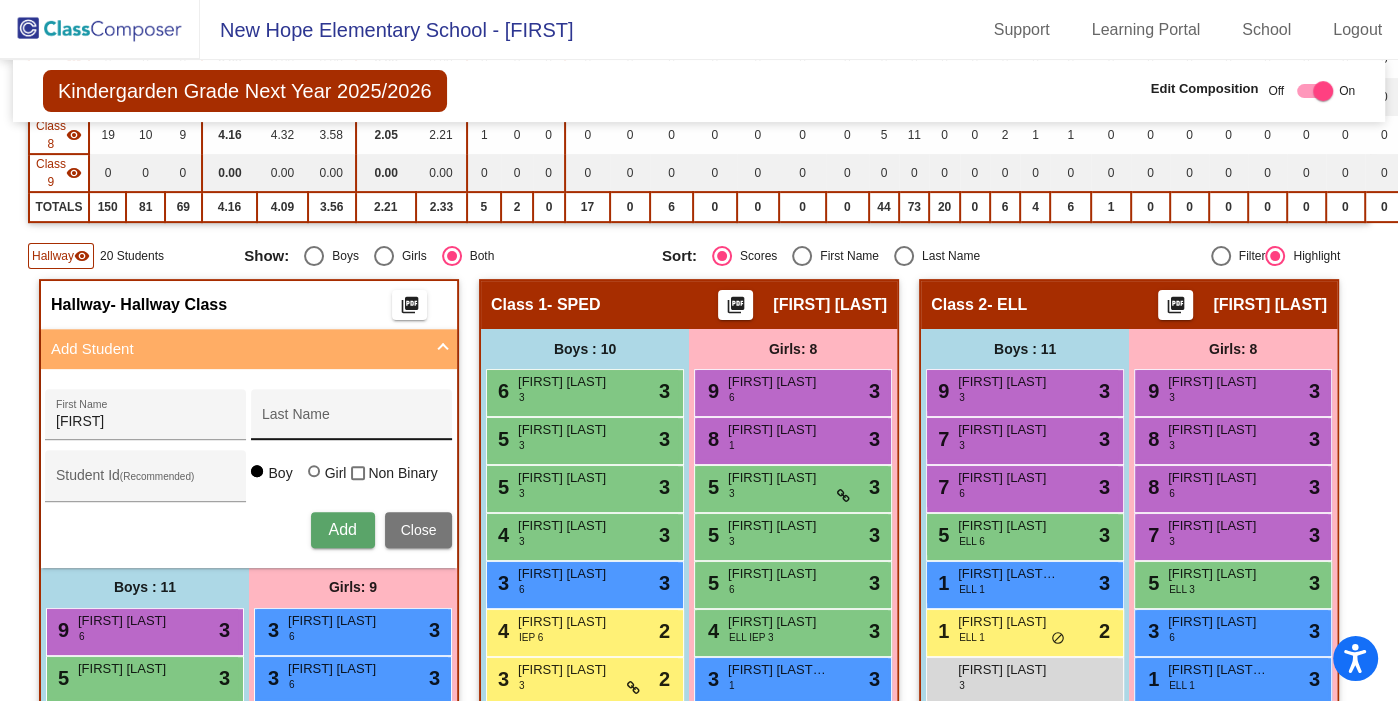 click on "Last Name" at bounding box center [352, 420] 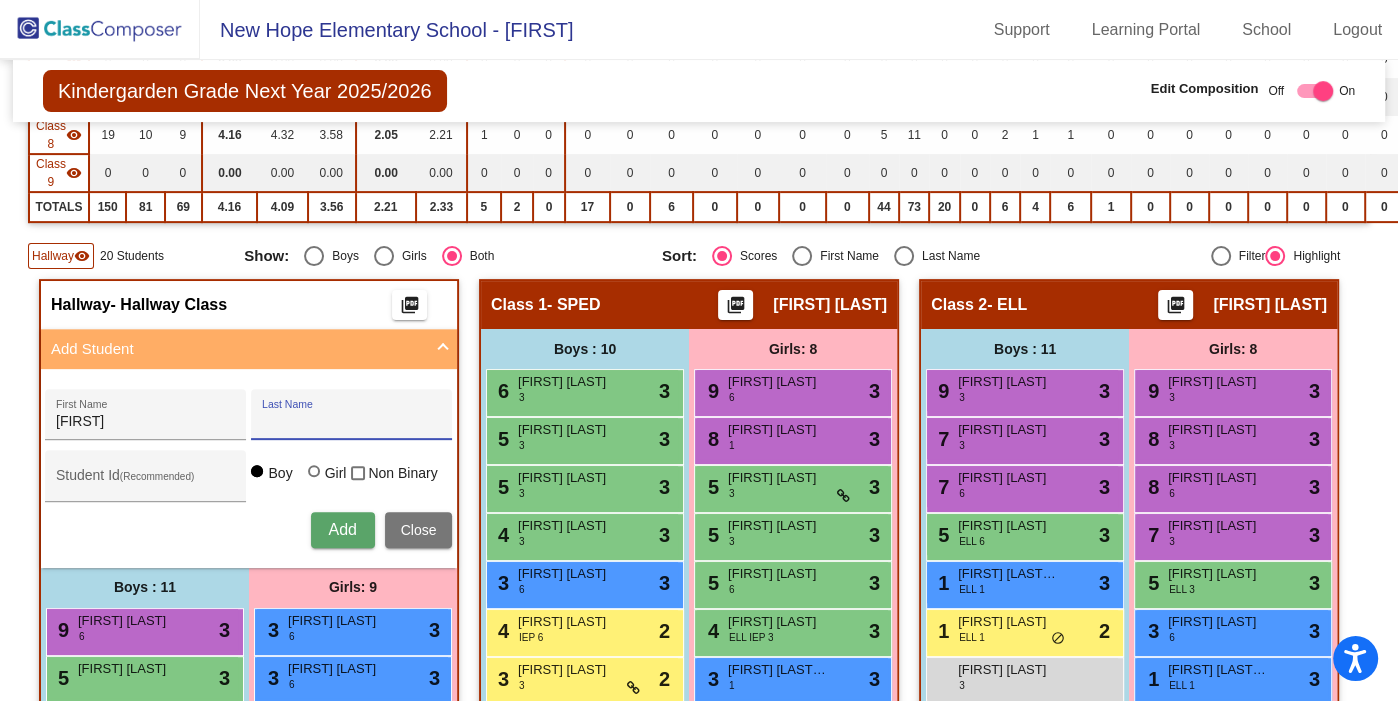 paste on "Patino-Ibarra" 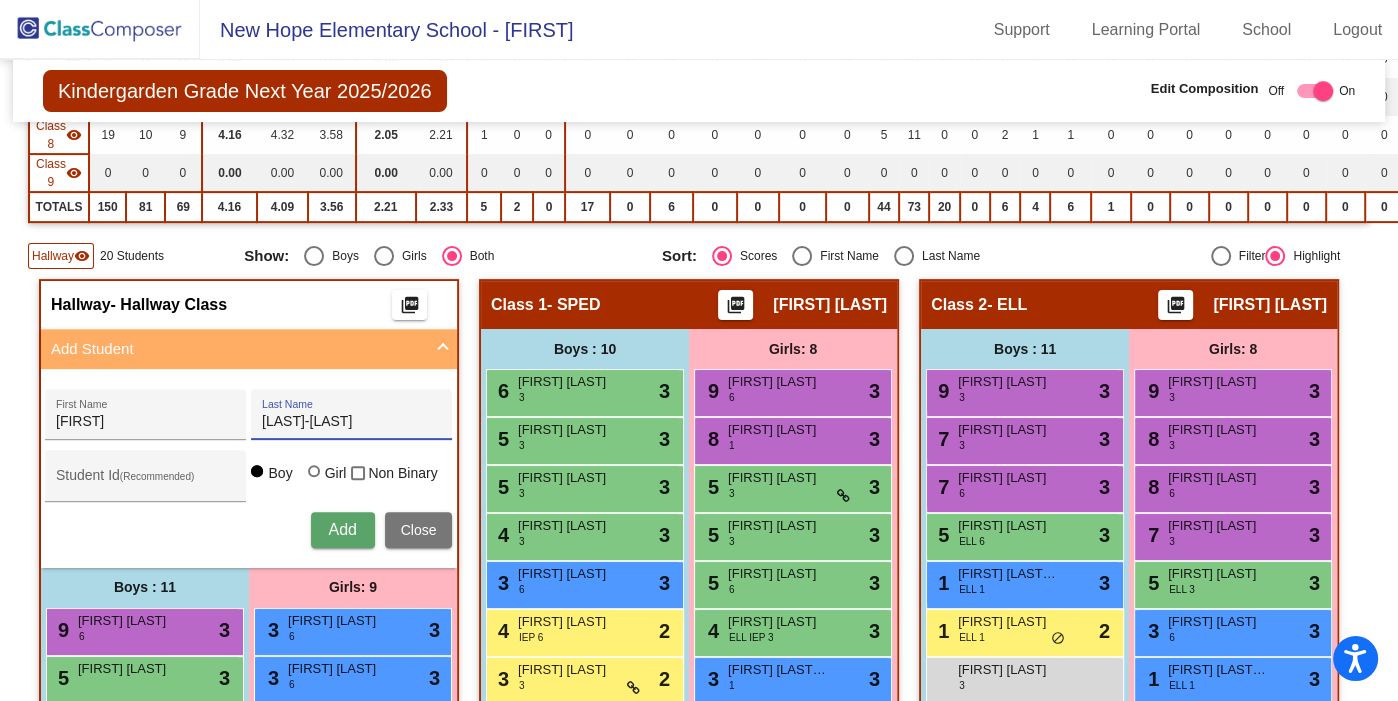 type on "Patino-Ibarra" 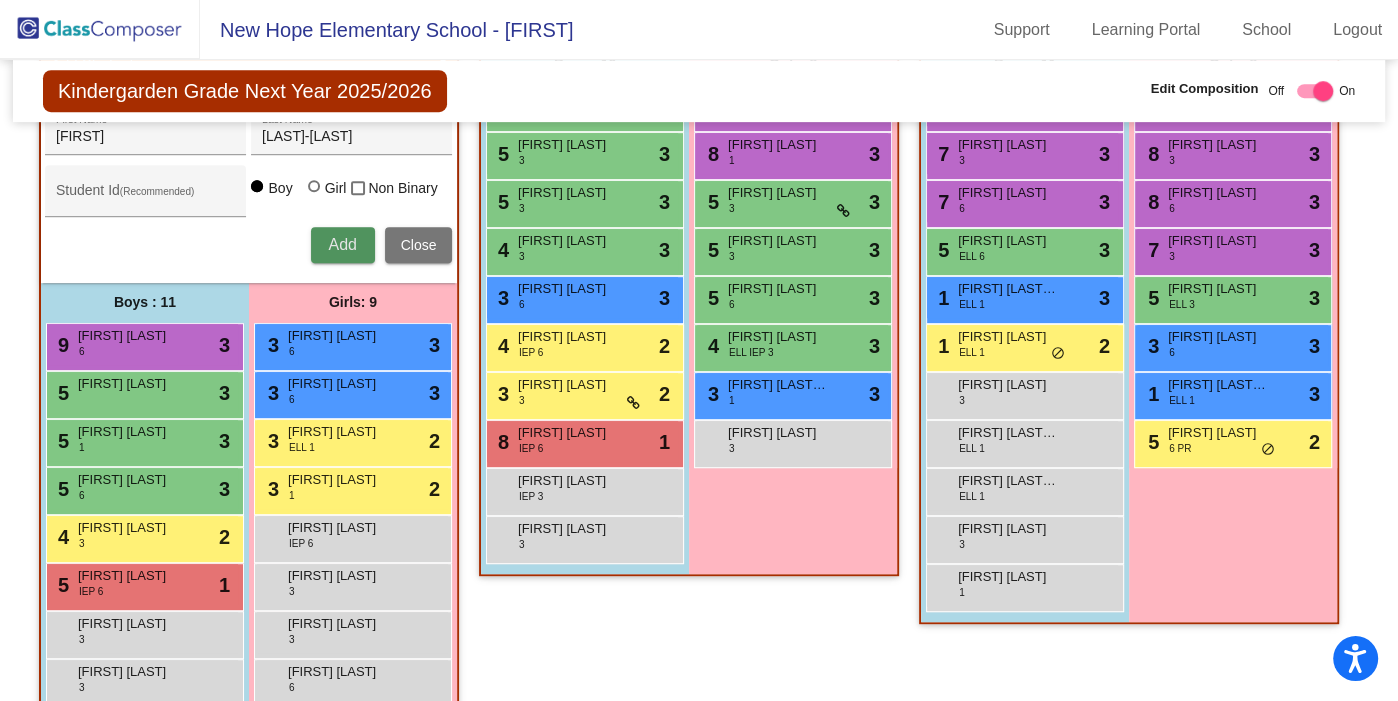 type 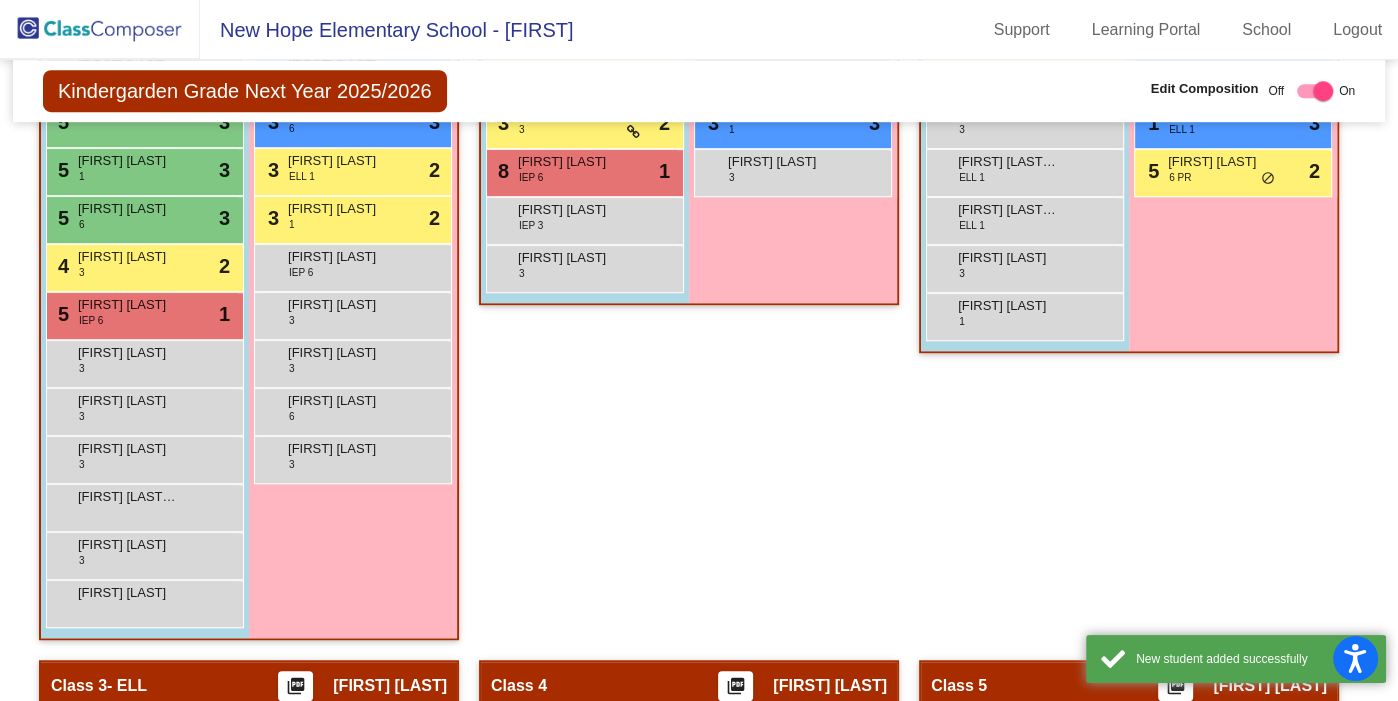 scroll, scrollTop: 1081, scrollLeft: 0, axis: vertical 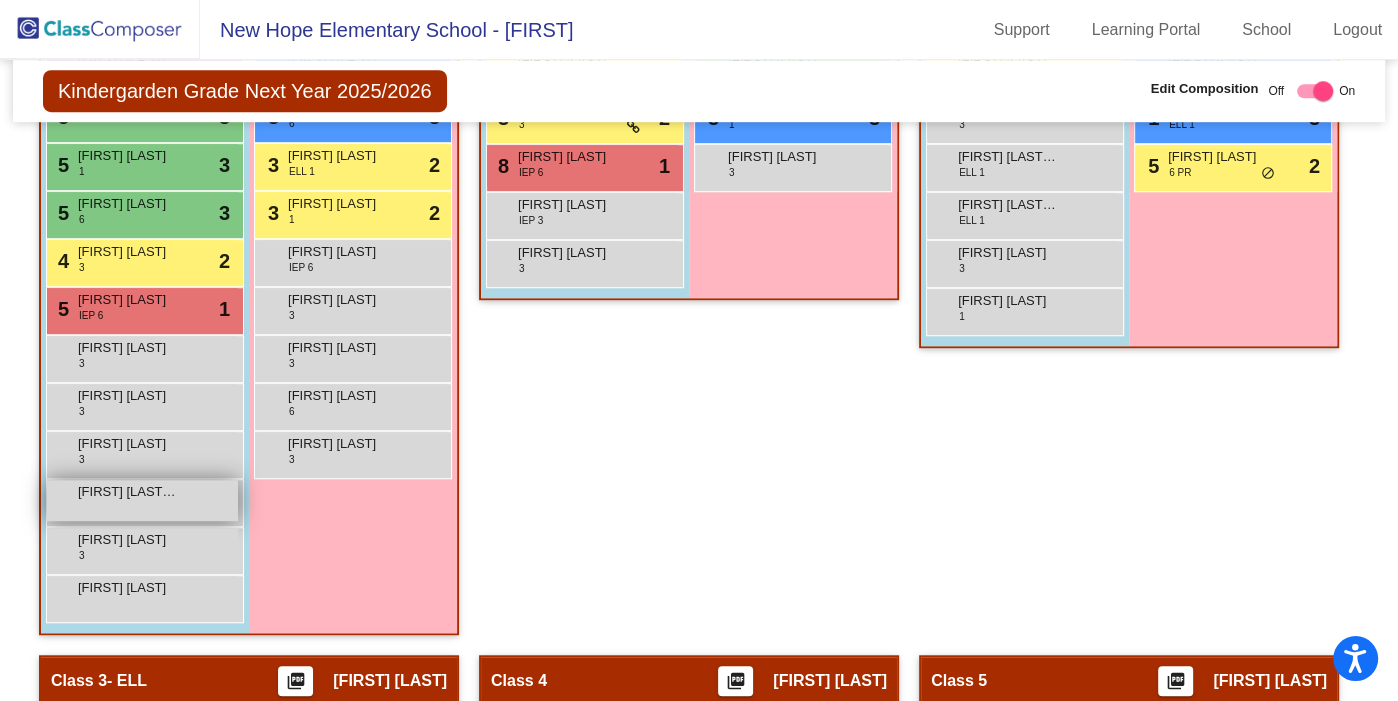 click on "Mateo Patino-Ibarra lock do_not_disturb_alt" at bounding box center (142, 500) 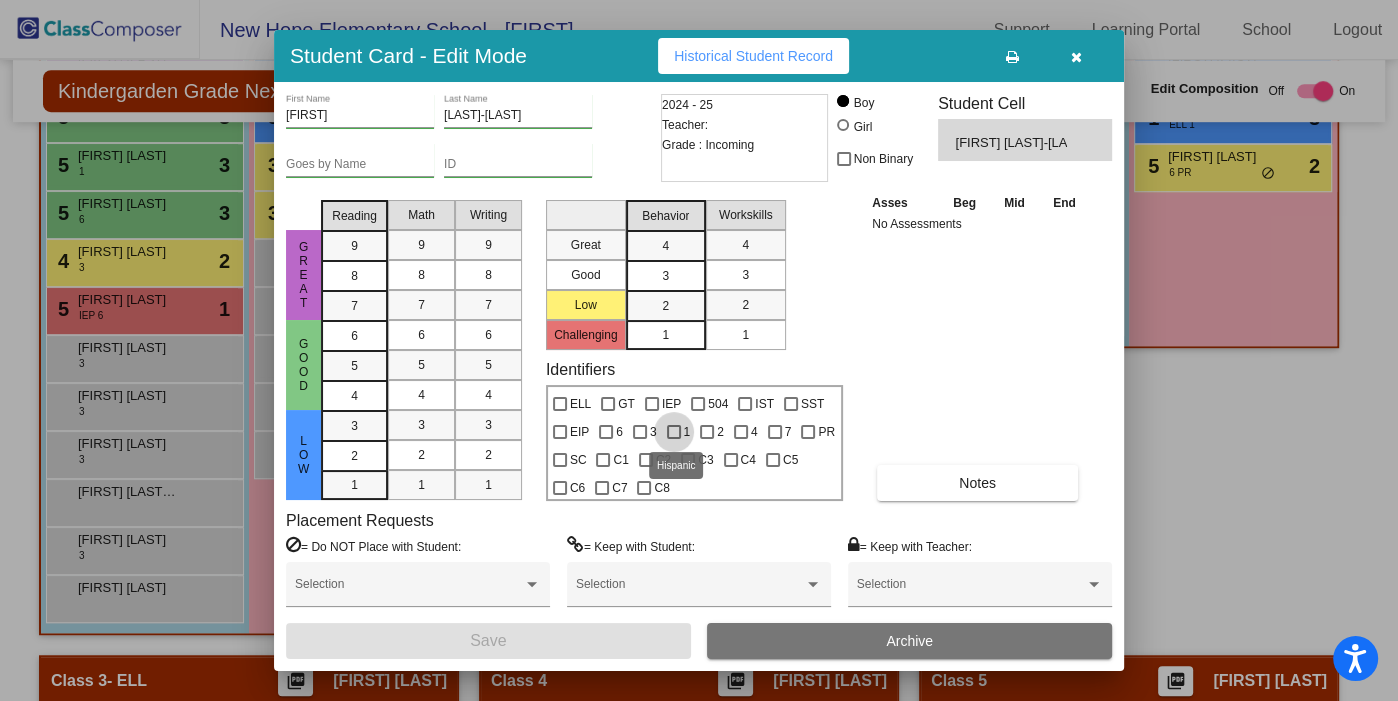 click at bounding box center (674, 432) 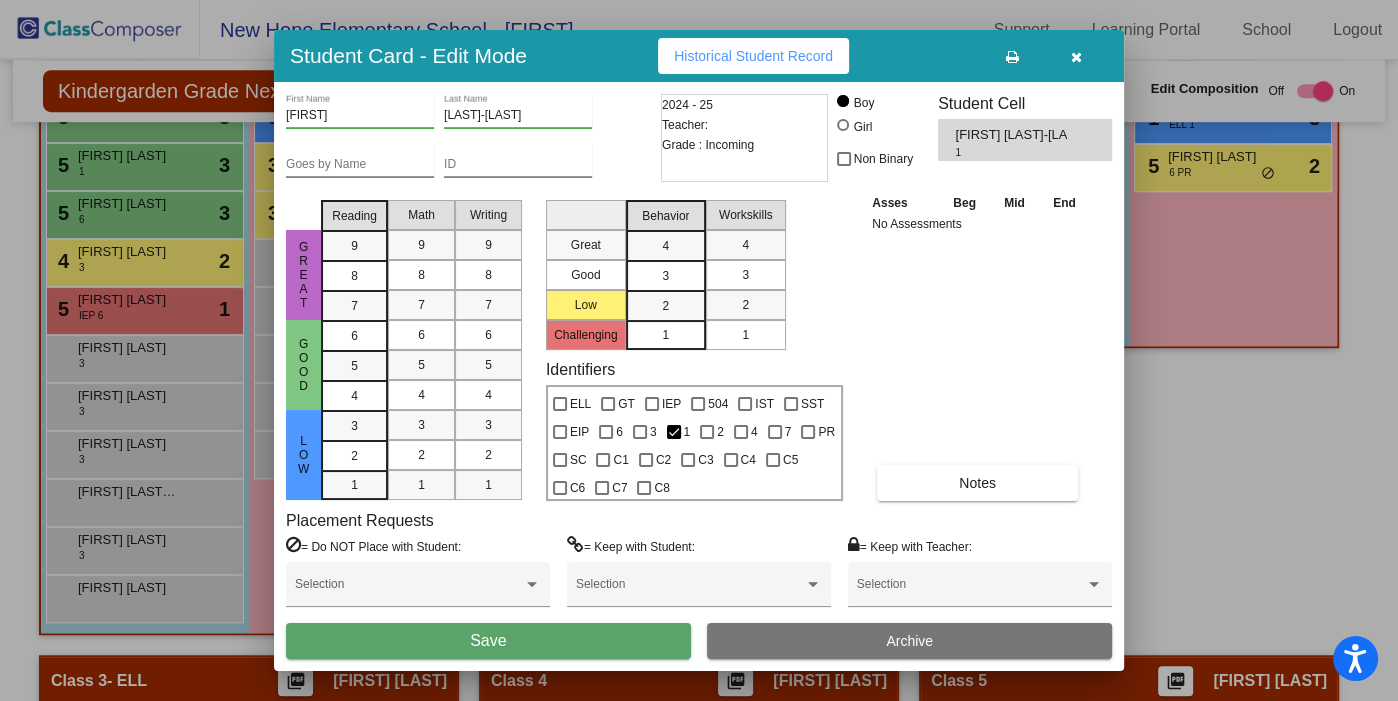 click on "Save" at bounding box center [488, 641] 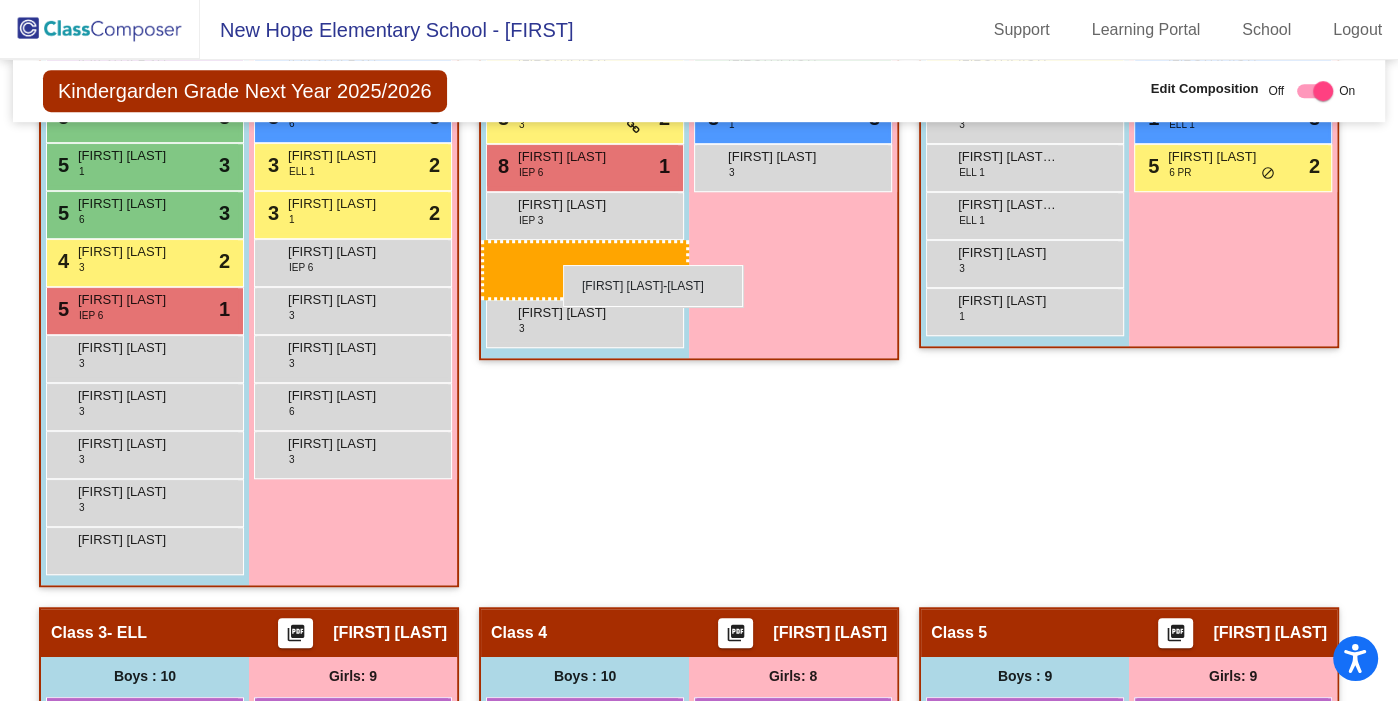 drag, startPoint x: 158, startPoint y: 482, endPoint x: 545, endPoint y: 256, distance: 448.15735 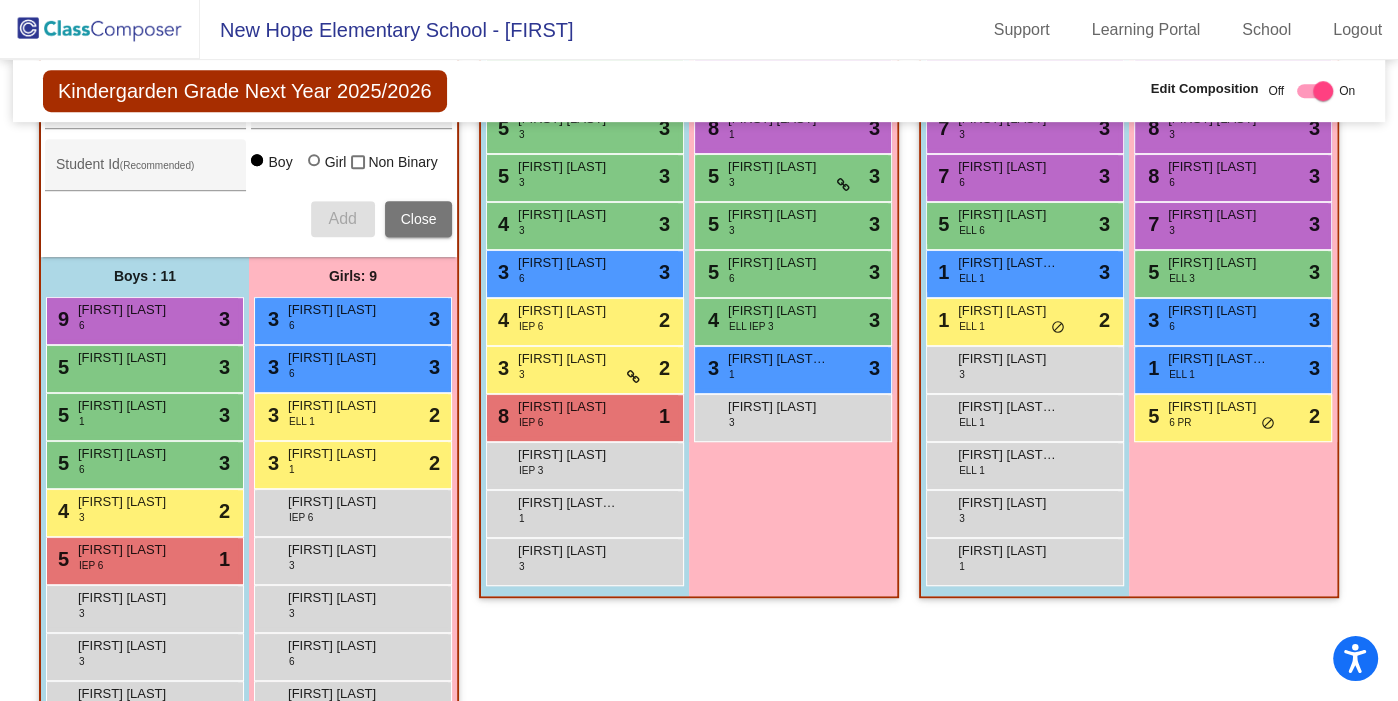 scroll, scrollTop: 834, scrollLeft: 0, axis: vertical 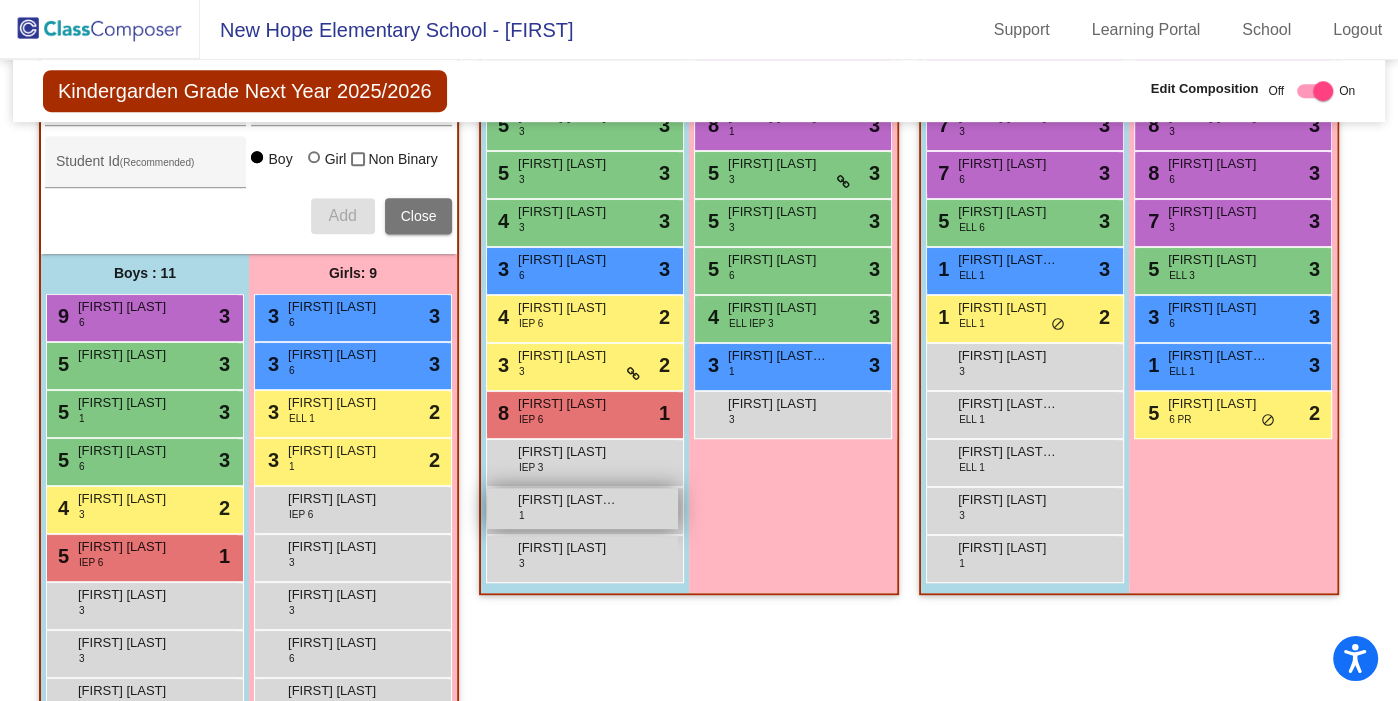 click on "Mateo Patino-Ibarra 1 lock do_not_disturb_alt" at bounding box center [582, 508] 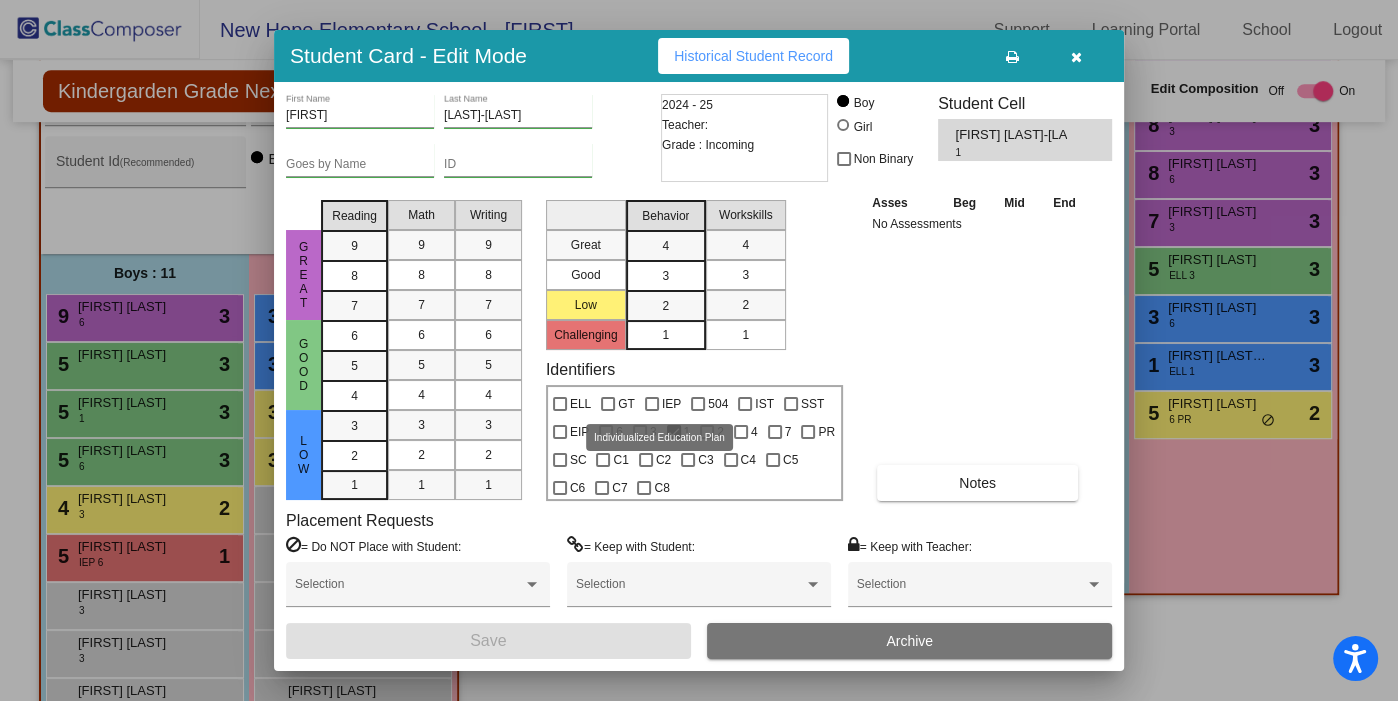 click at bounding box center [652, 404] 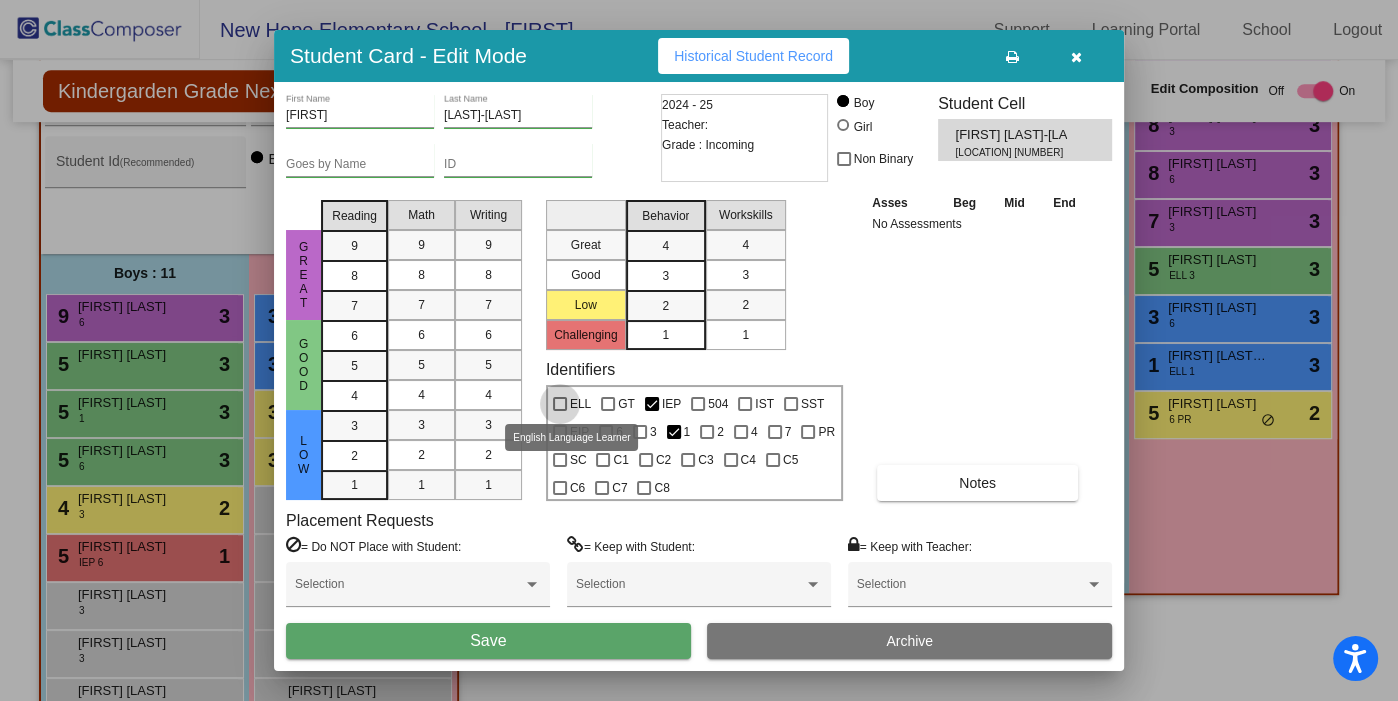 click at bounding box center (560, 404) 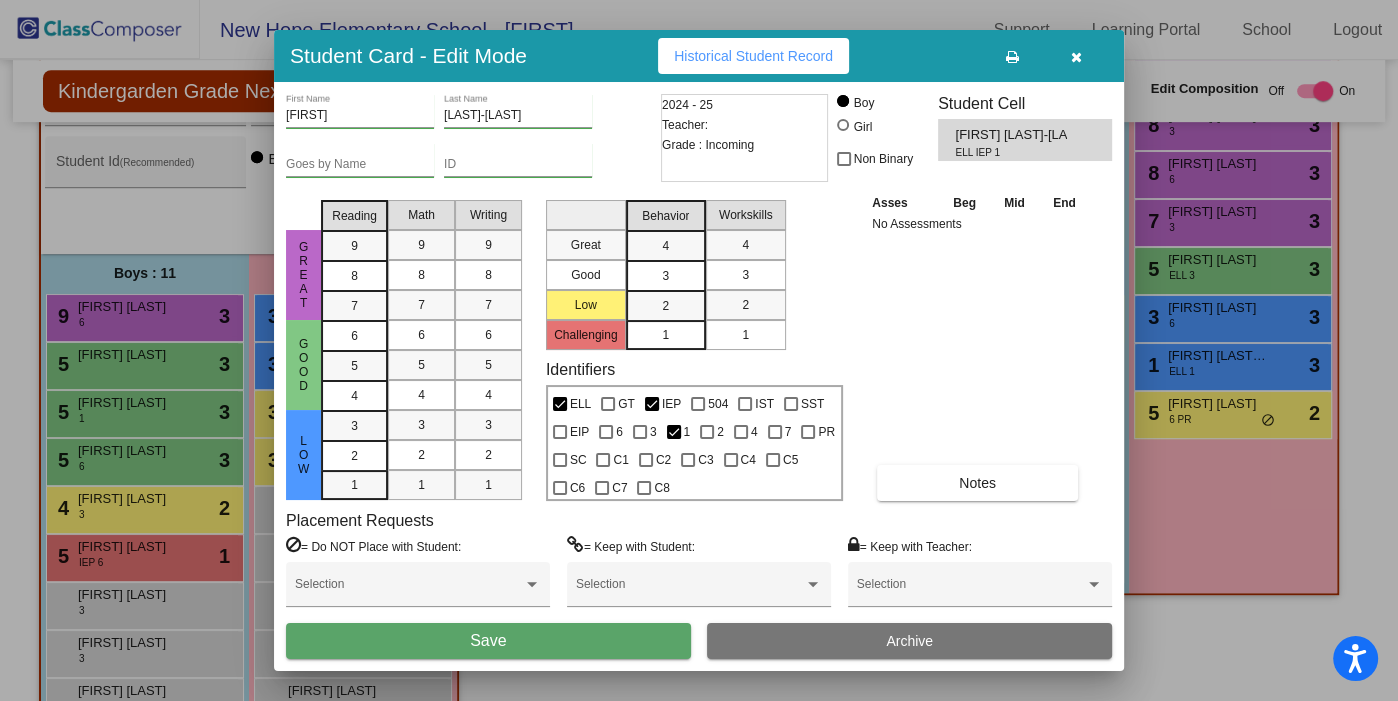 click on "Save" at bounding box center [488, 641] 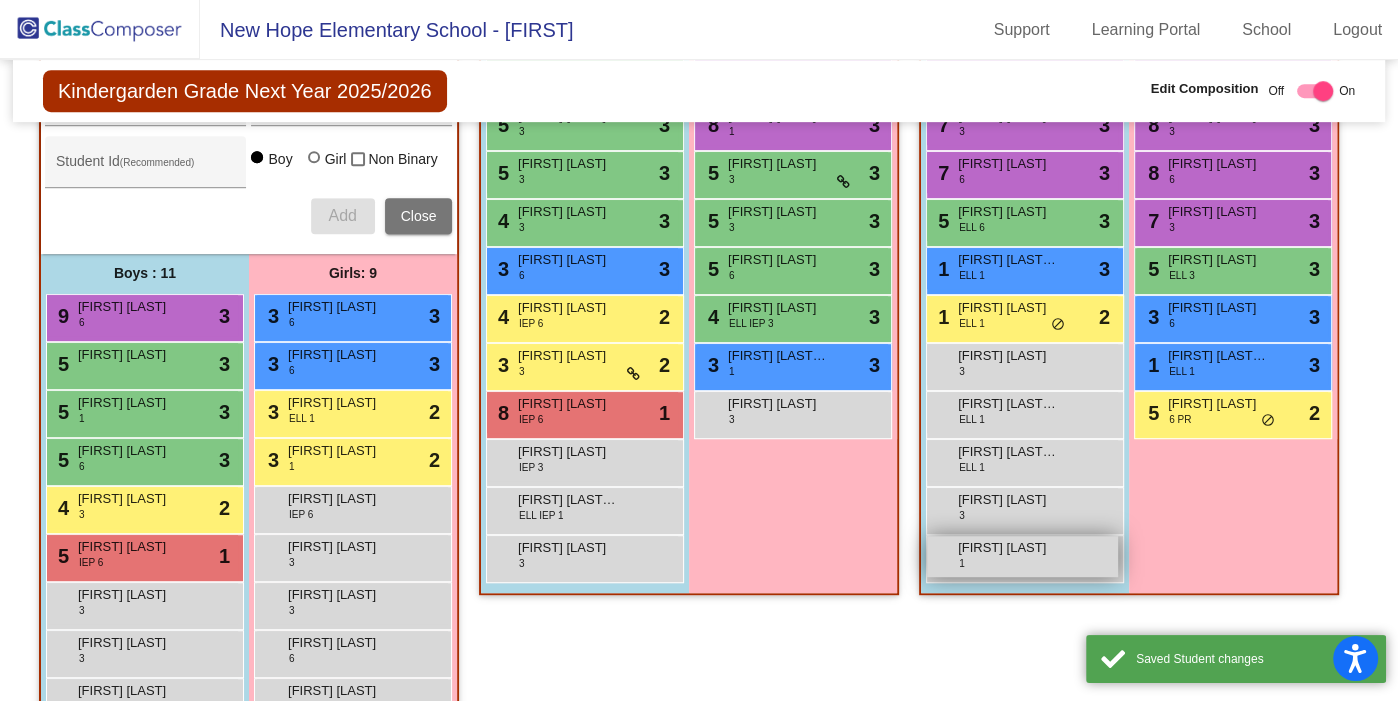click on "Roberto Gomez 1 lock do_not_disturb_alt" at bounding box center [1022, 556] 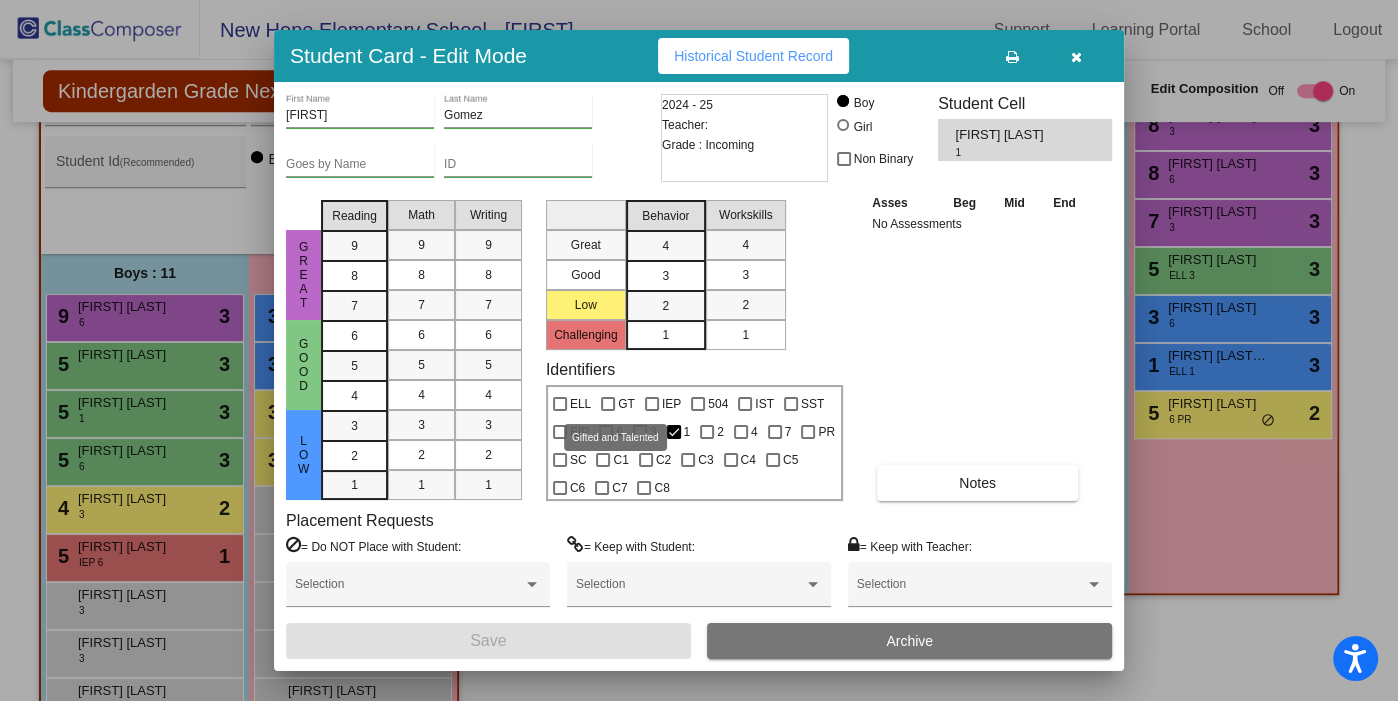 click at bounding box center (560, 404) 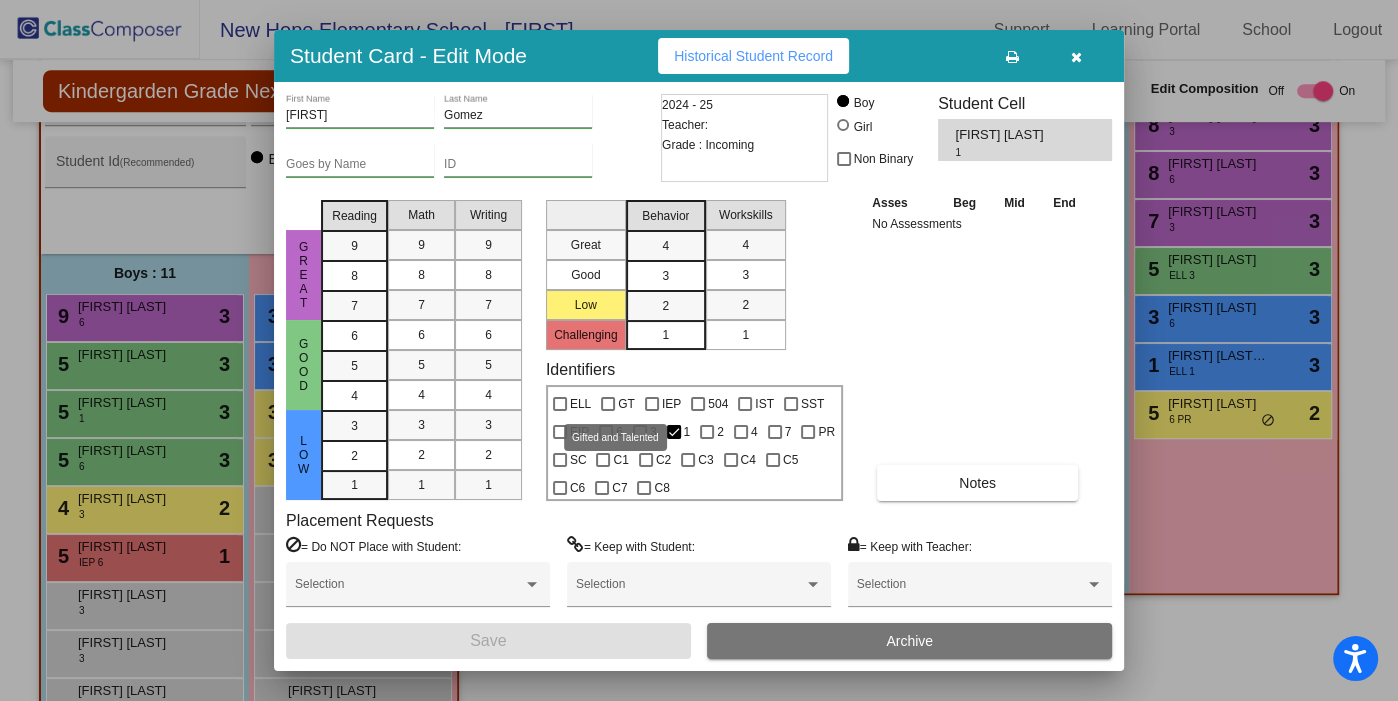 click on "ELL" at bounding box center [559, 411] 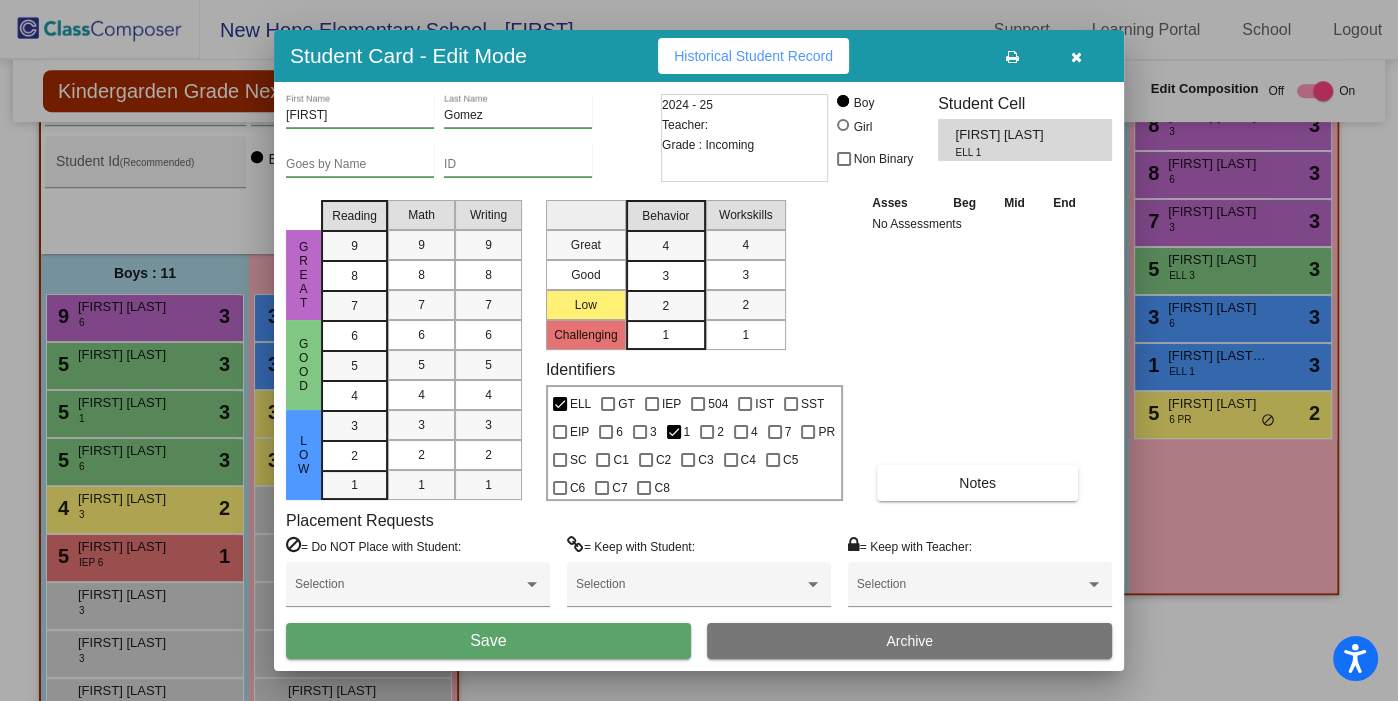 click on "Save" at bounding box center (488, 641) 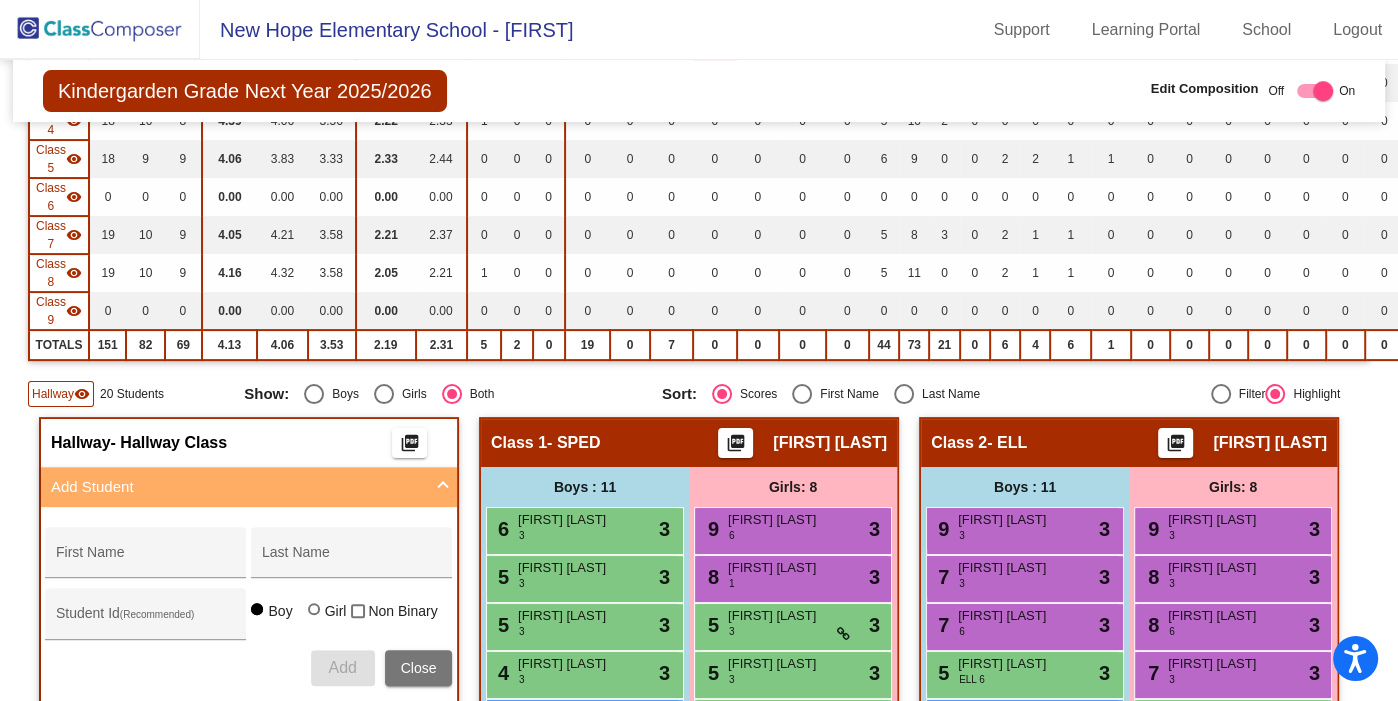 scroll, scrollTop: 0, scrollLeft: 0, axis: both 